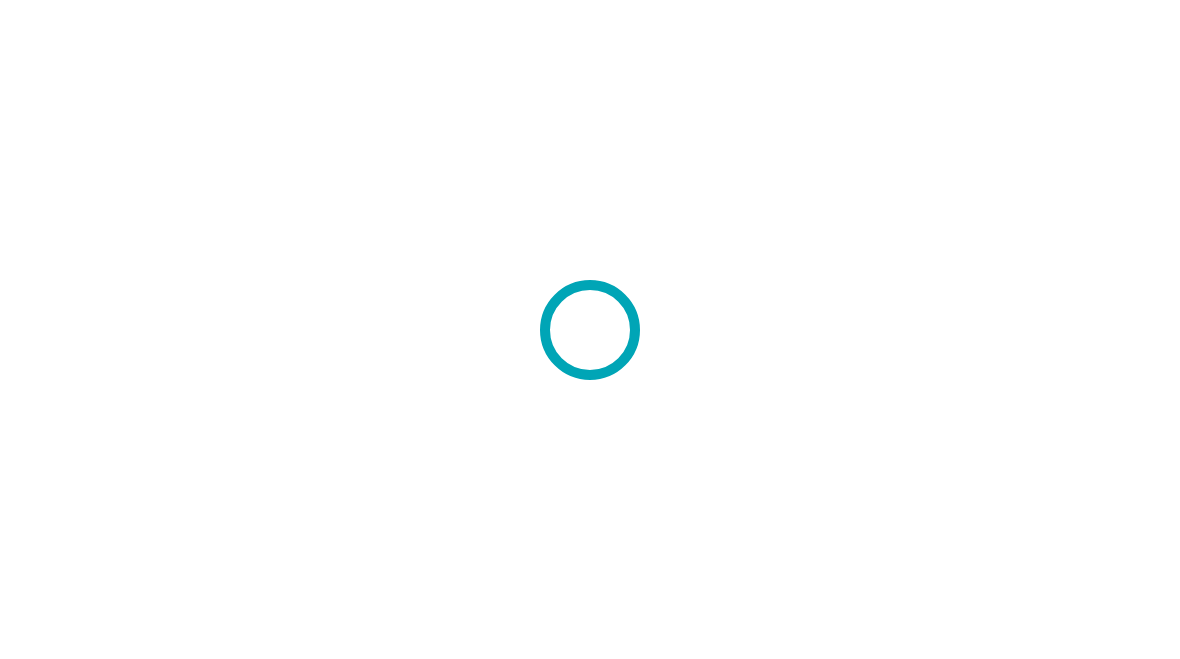 scroll, scrollTop: 0, scrollLeft: 0, axis: both 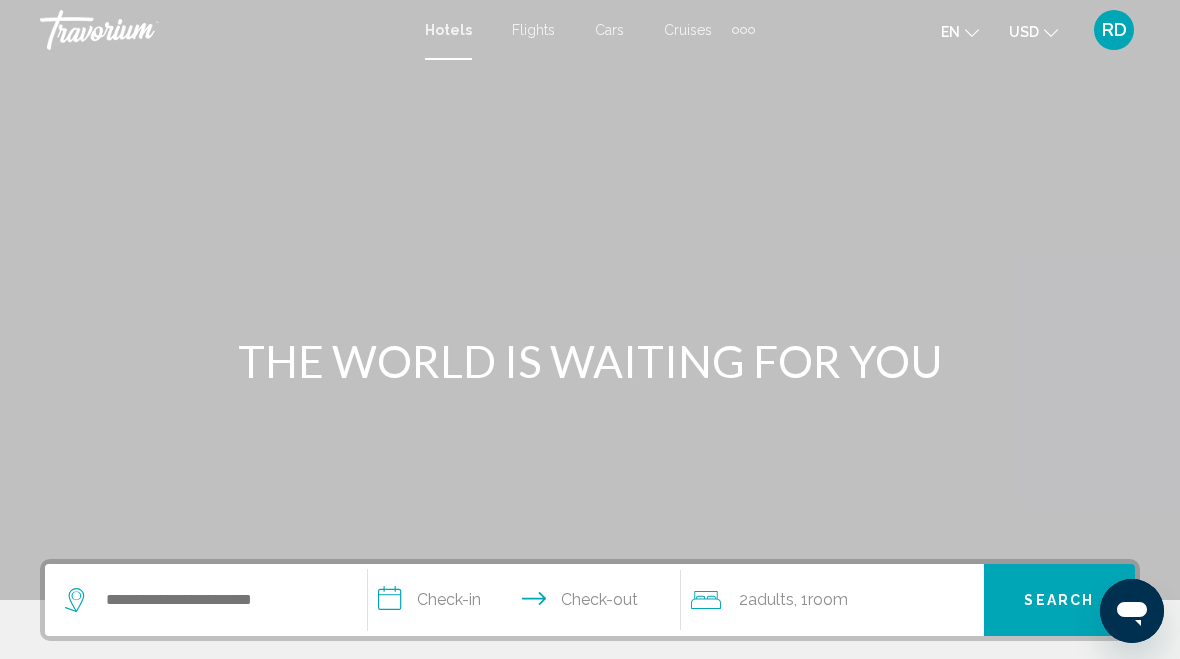 click at bounding box center [590, 300] 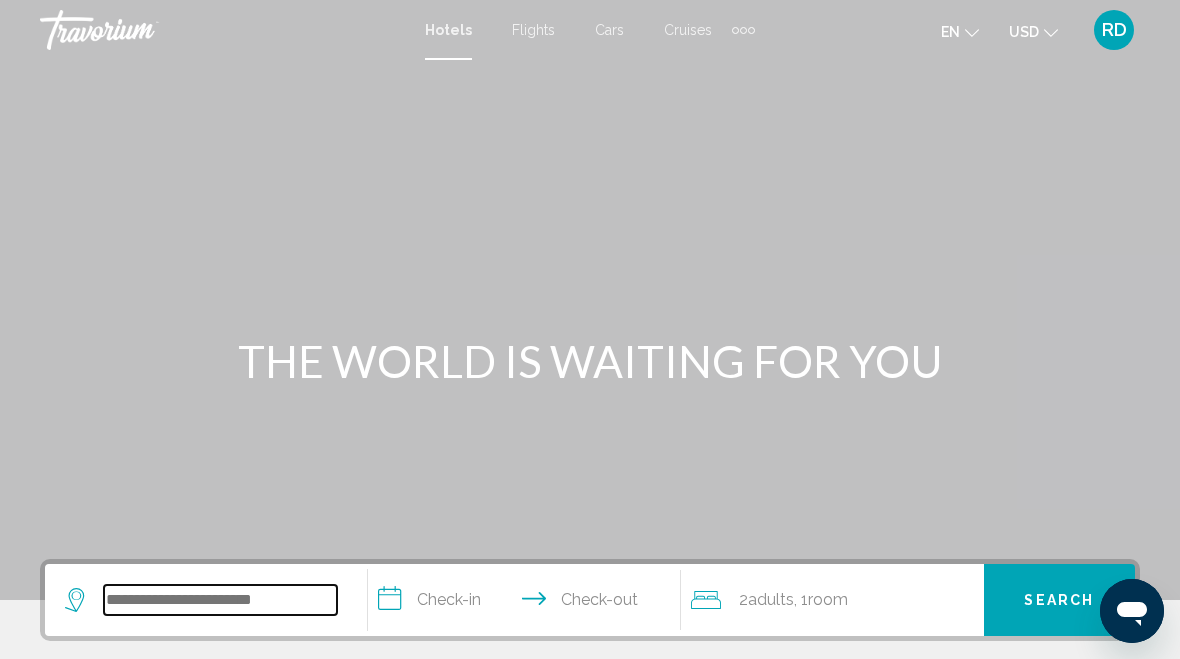 click at bounding box center (220, 600) 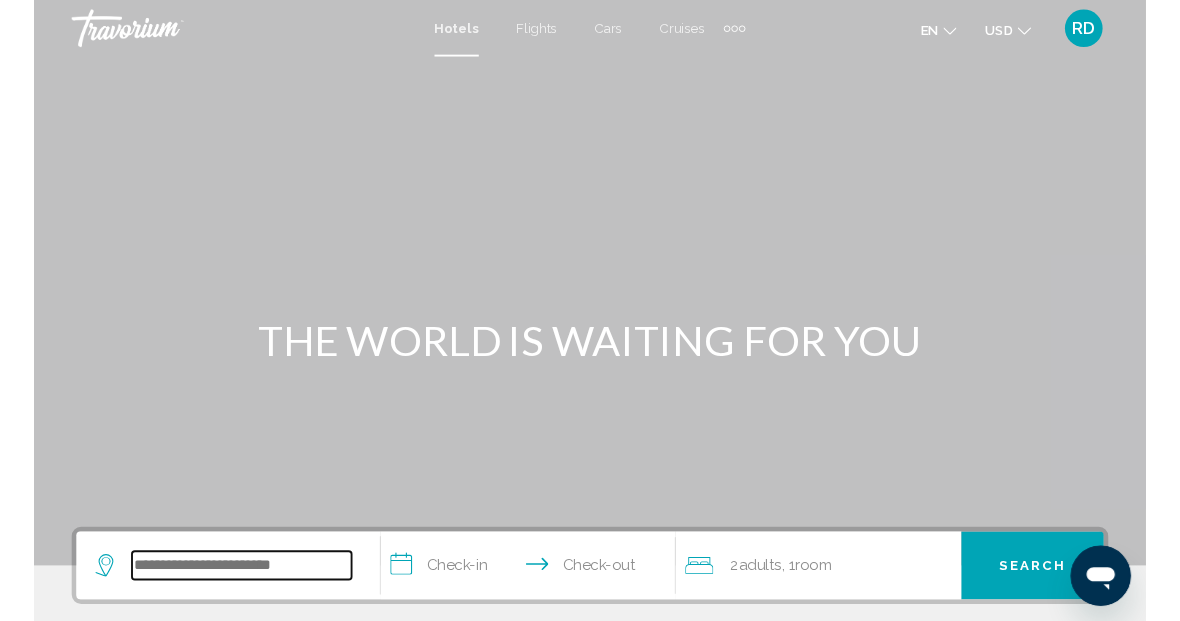 scroll, scrollTop: 305, scrollLeft: 0, axis: vertical 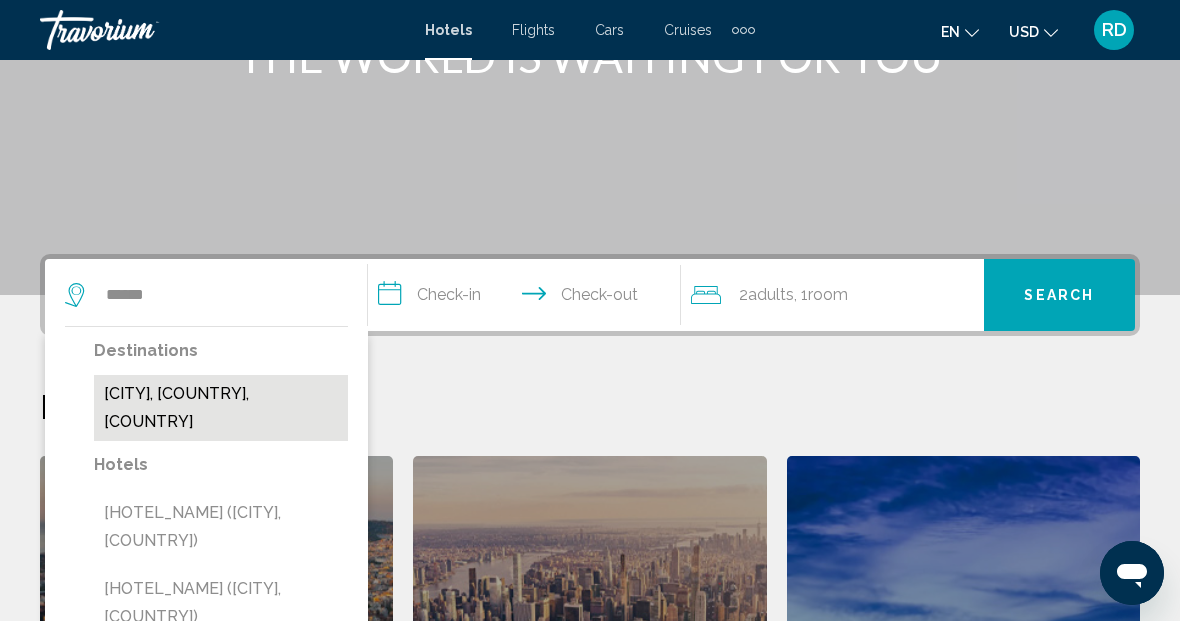 click on "[CITY], [COUNTRY], [COUNTRY]" at bounding box center (221, 408) 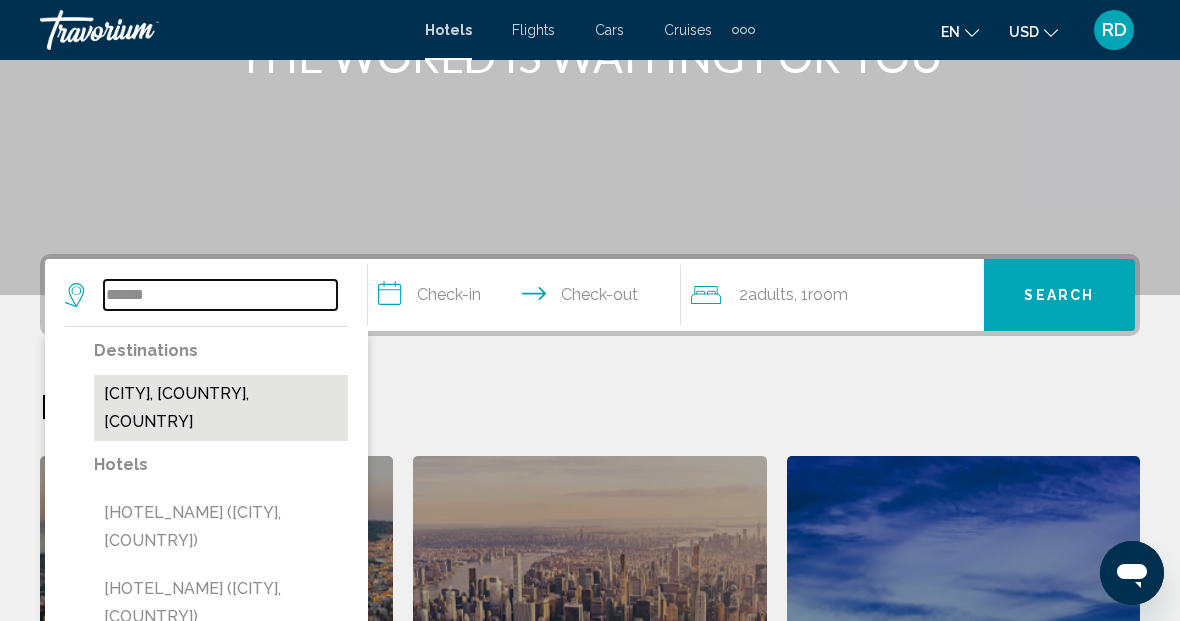 type on "**********" 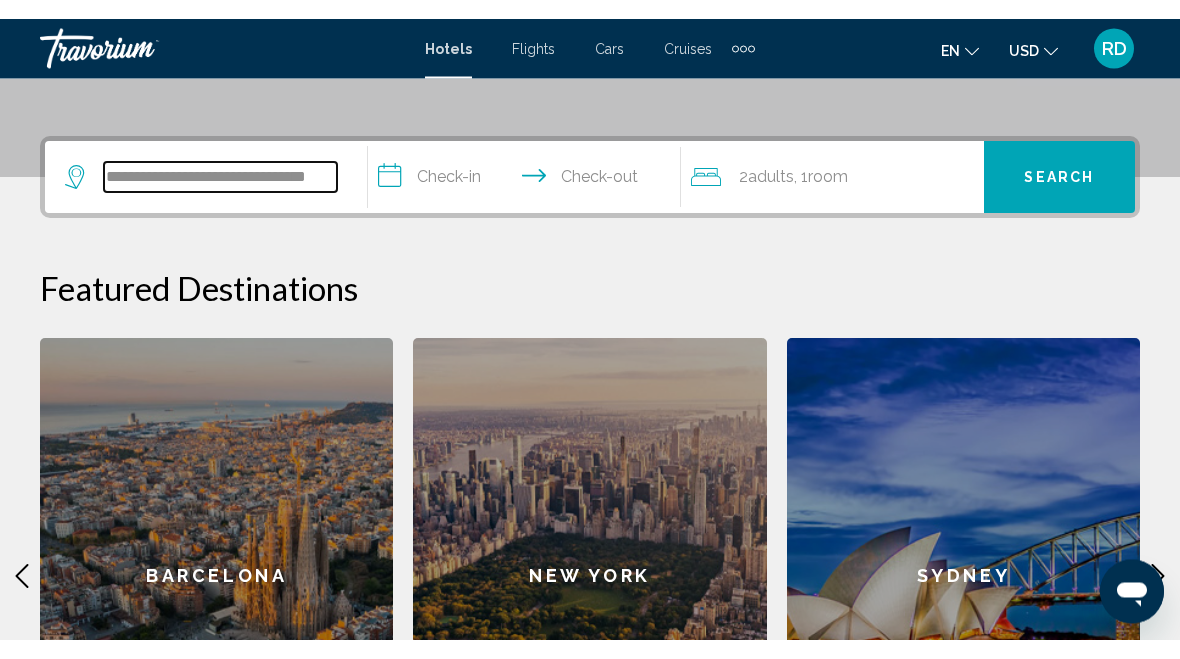 scroll, scrollTop: 494, scrollLeft: 0, axis: vertical 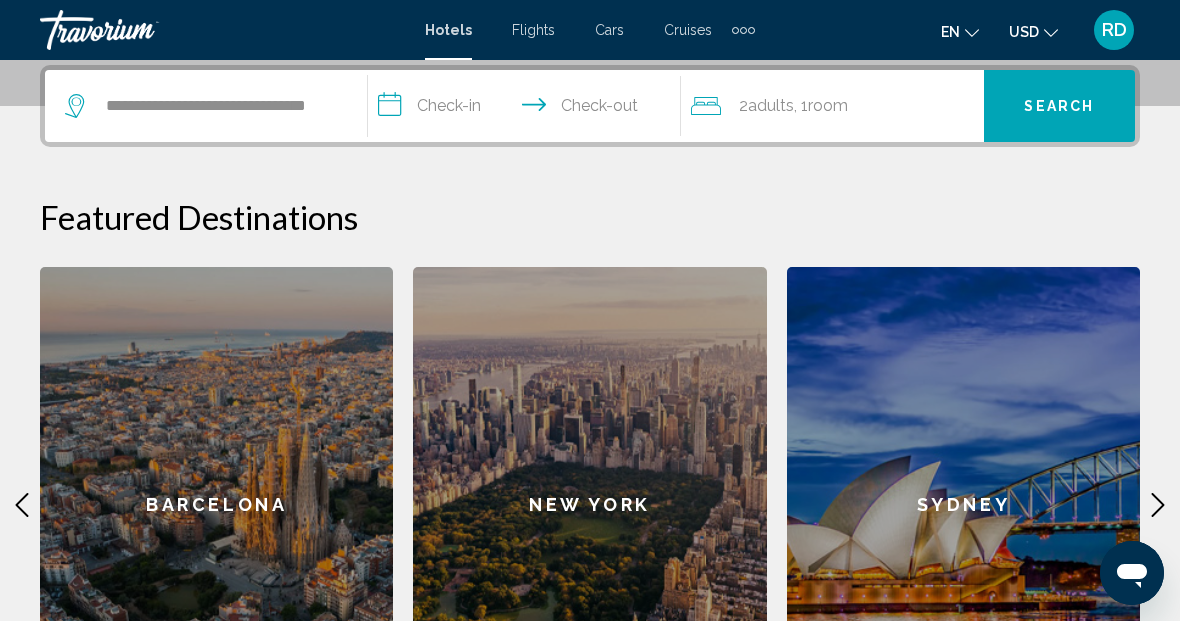 click on "**********" at bounding box center [528, 109] 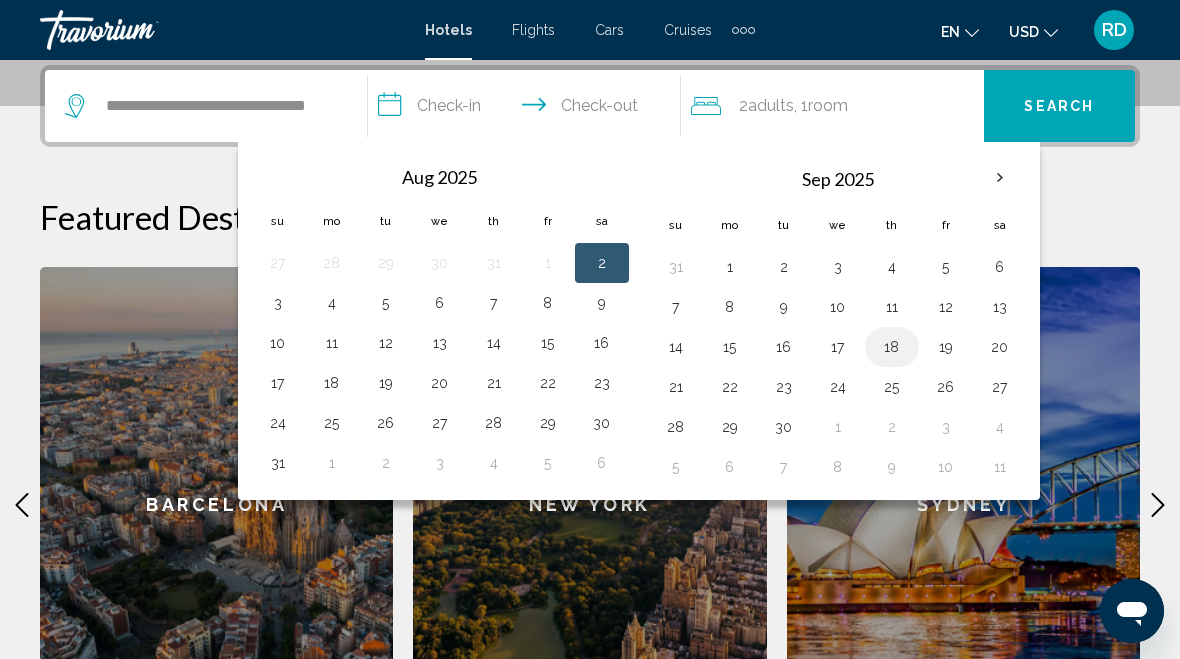 click on "18" at bounding box center [892, 347] 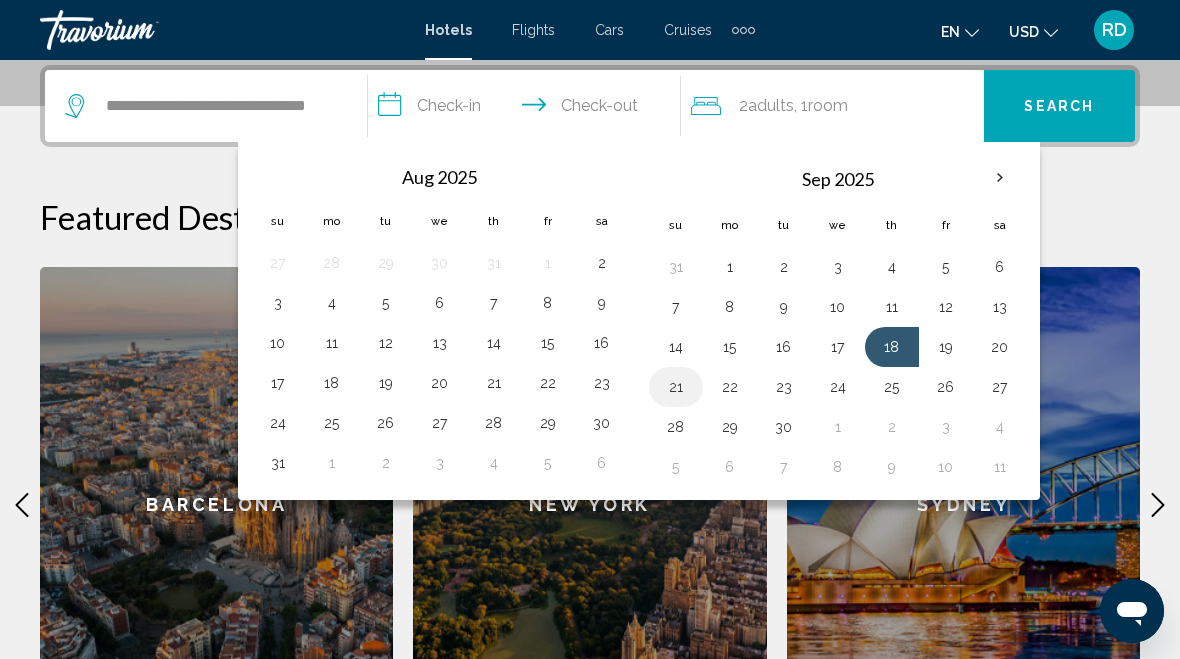 click on "21" at bounding box center [676, 387] 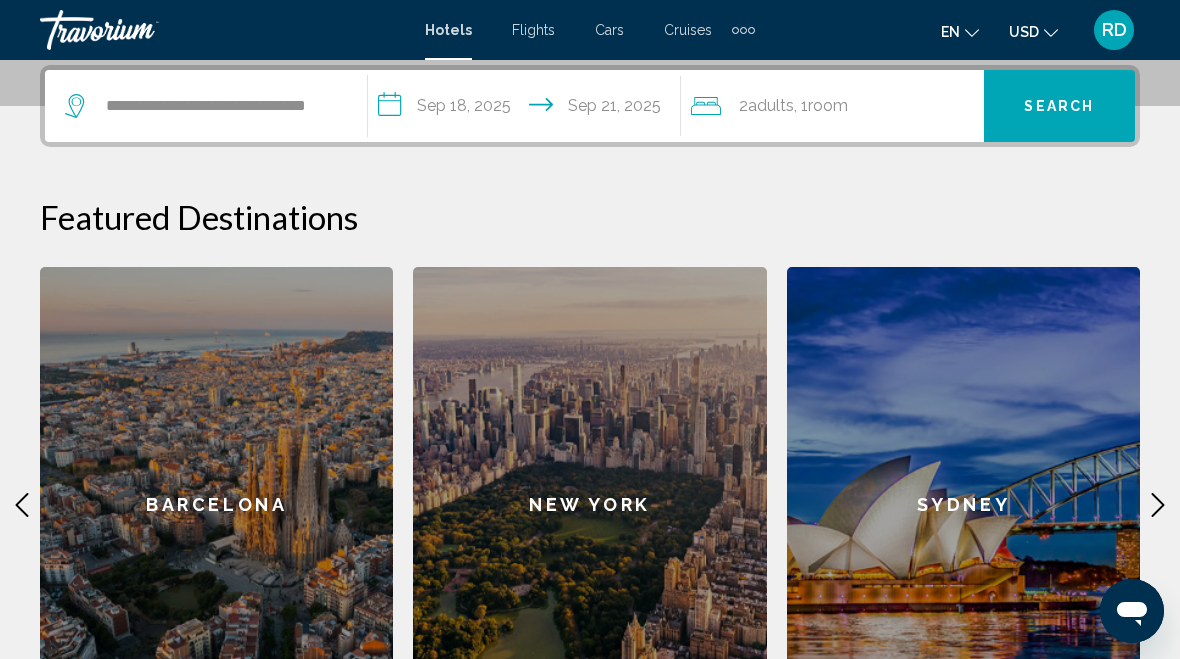 click on "**********" at bounding box center [590, 106] 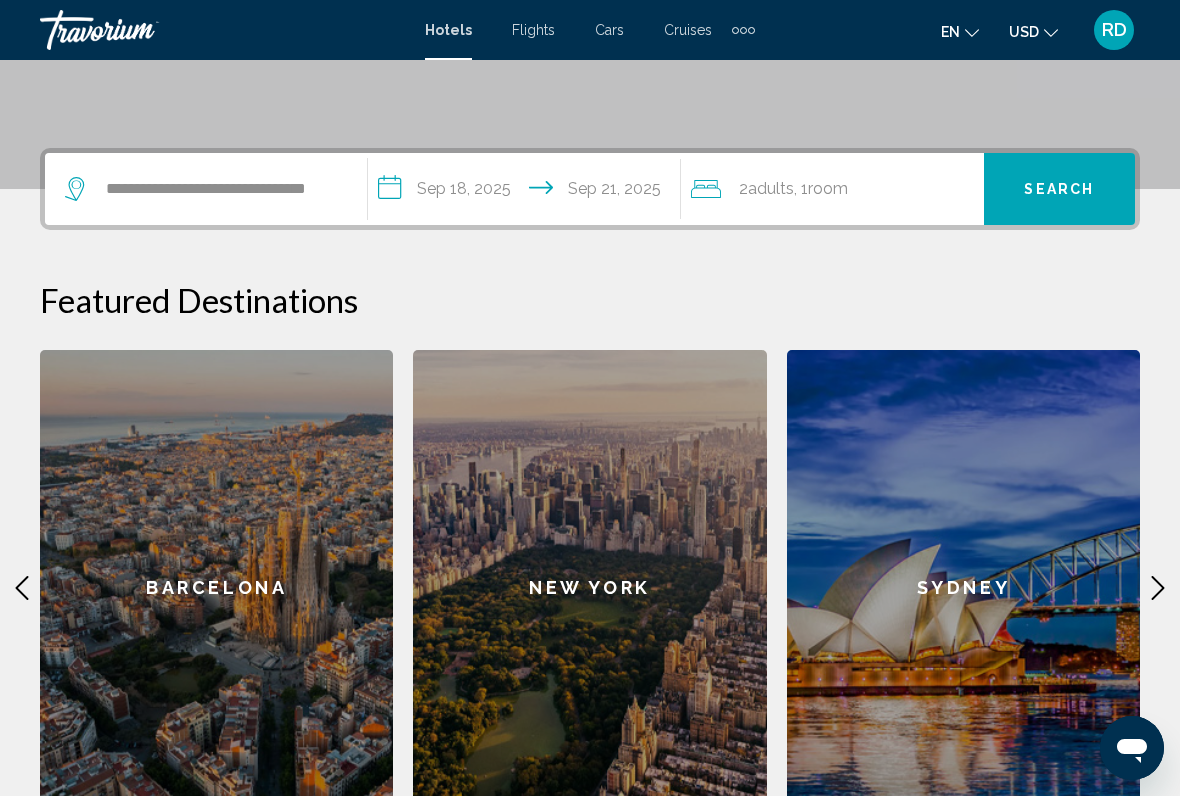 scroll, scrollTop: 449, scrollLeft: 0, axis: vertical 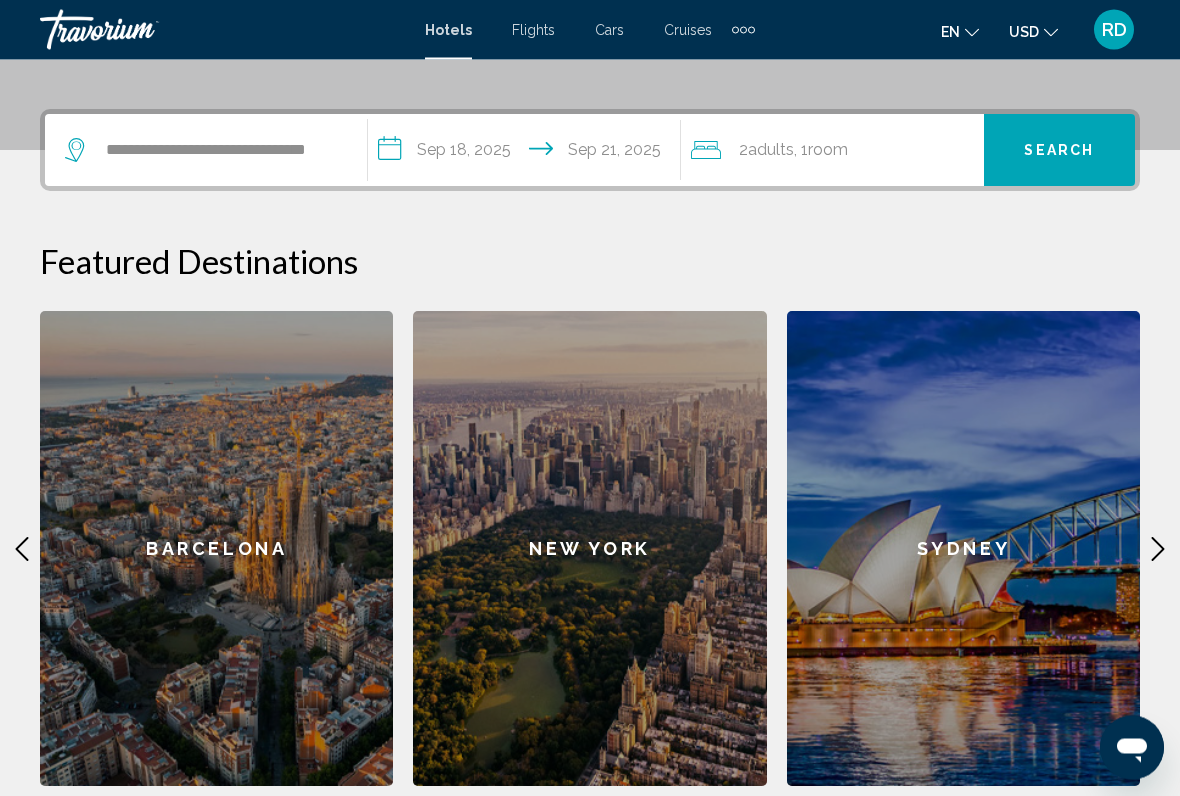 click 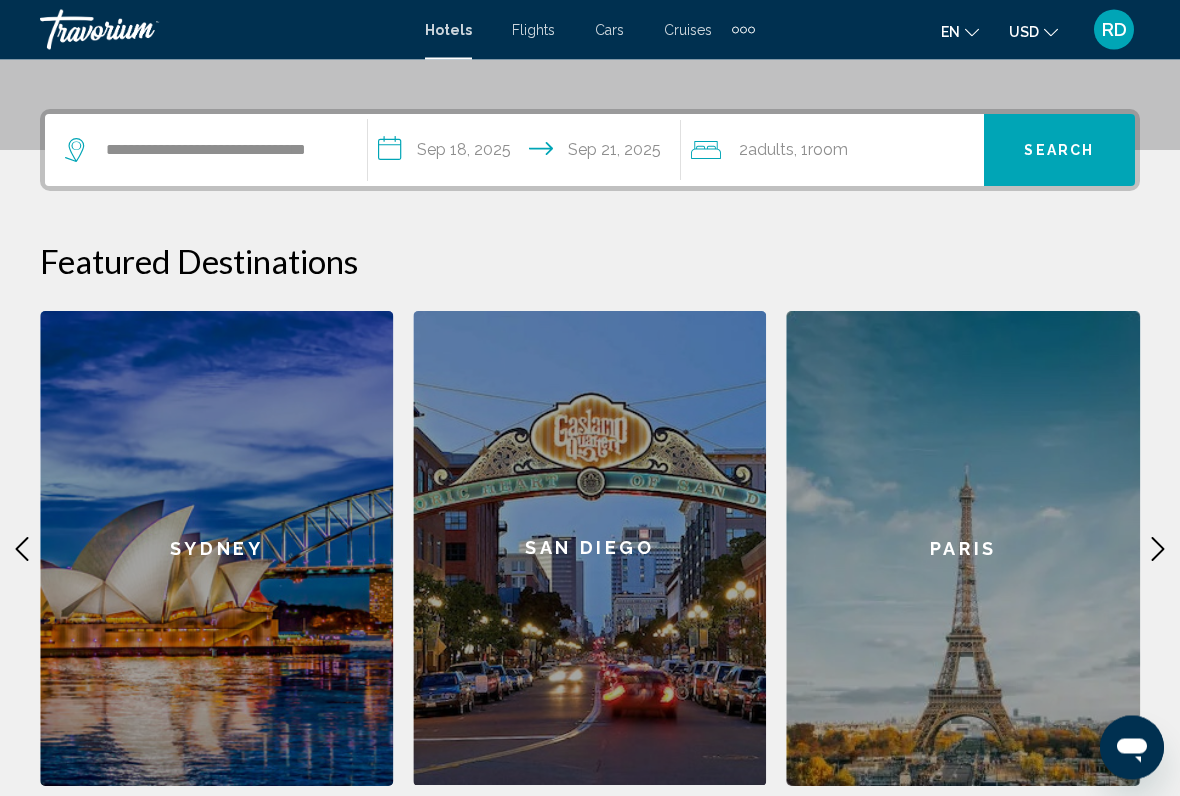 scroll, scrollTop: 450, scrollLeft: 0, axis: vertical 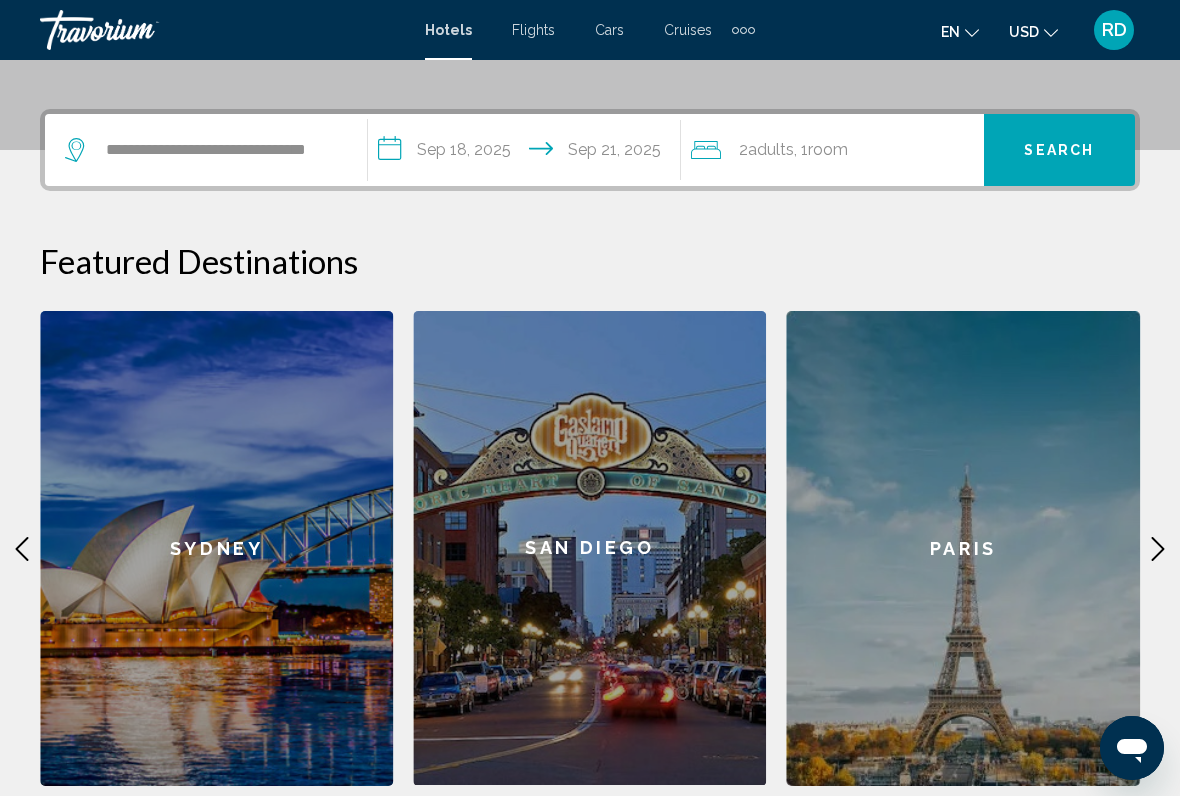 click 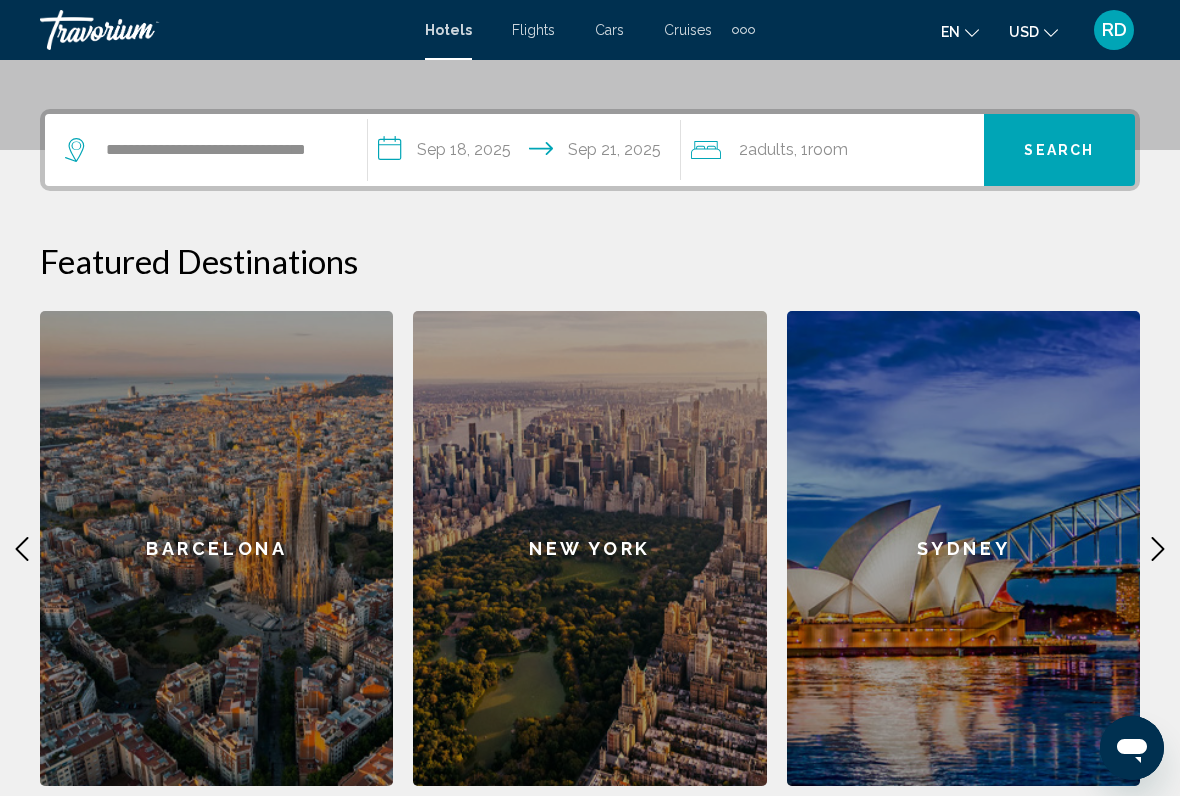 click 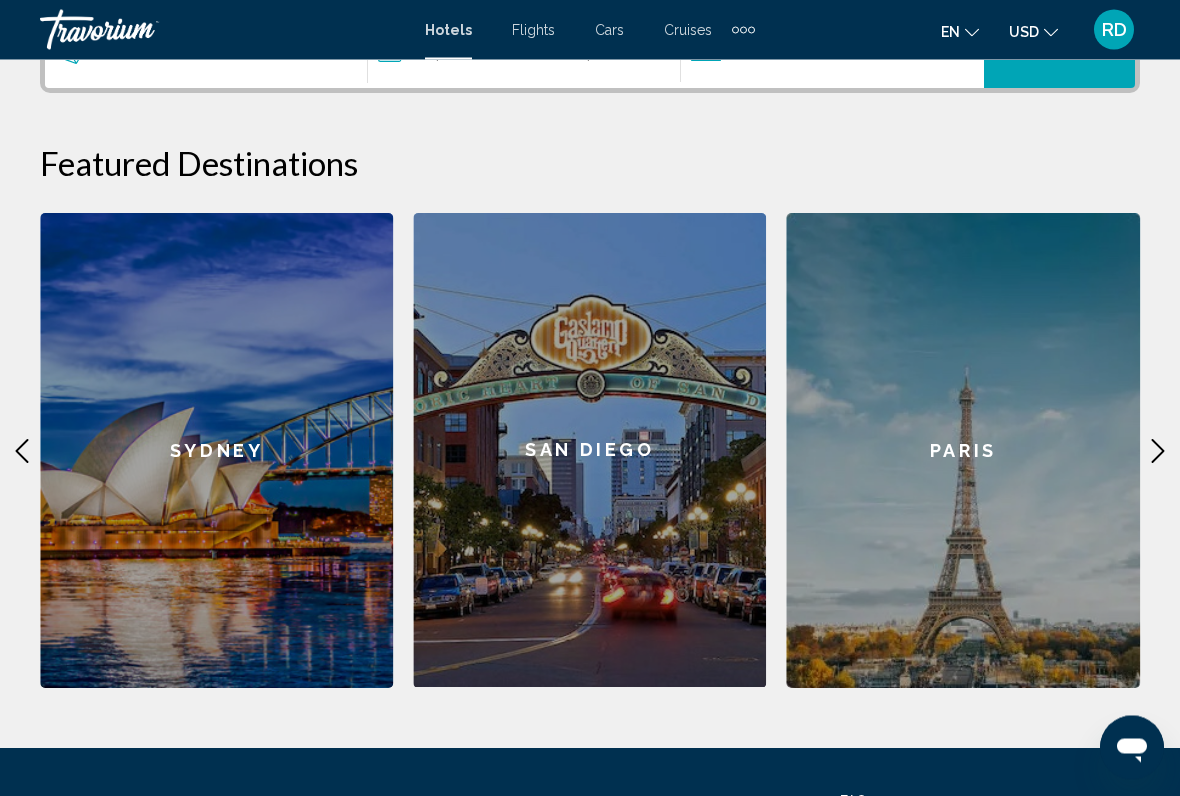 scroll, scrollTop: 544, scrollLeft: 0, axis: vertical 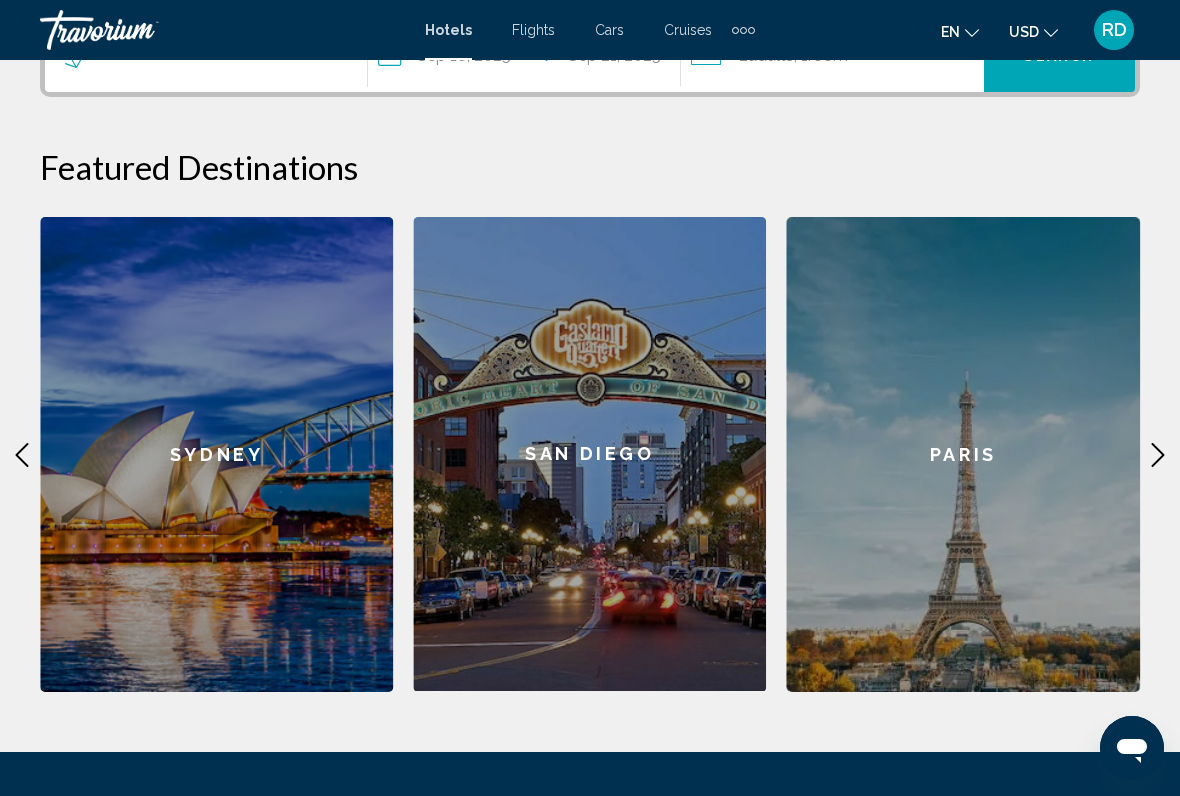 click 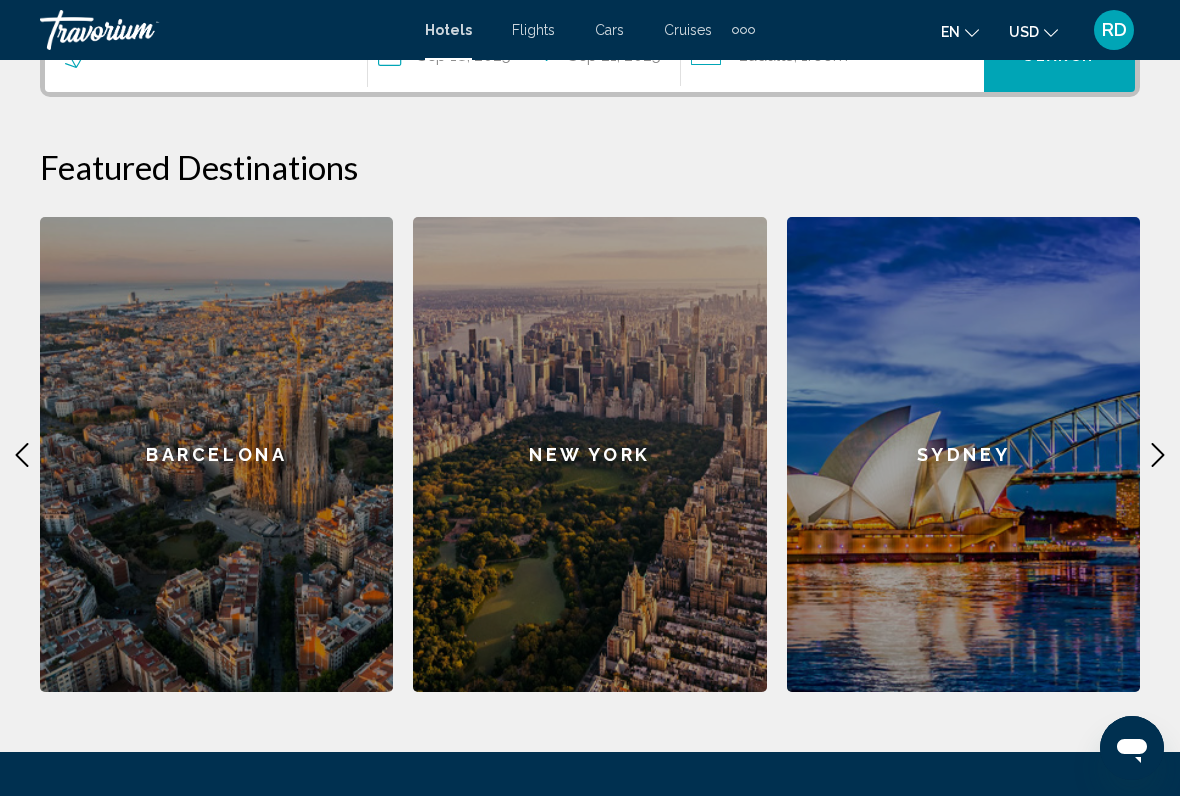 click on "Barcelona" at bounding box center (216, 454) 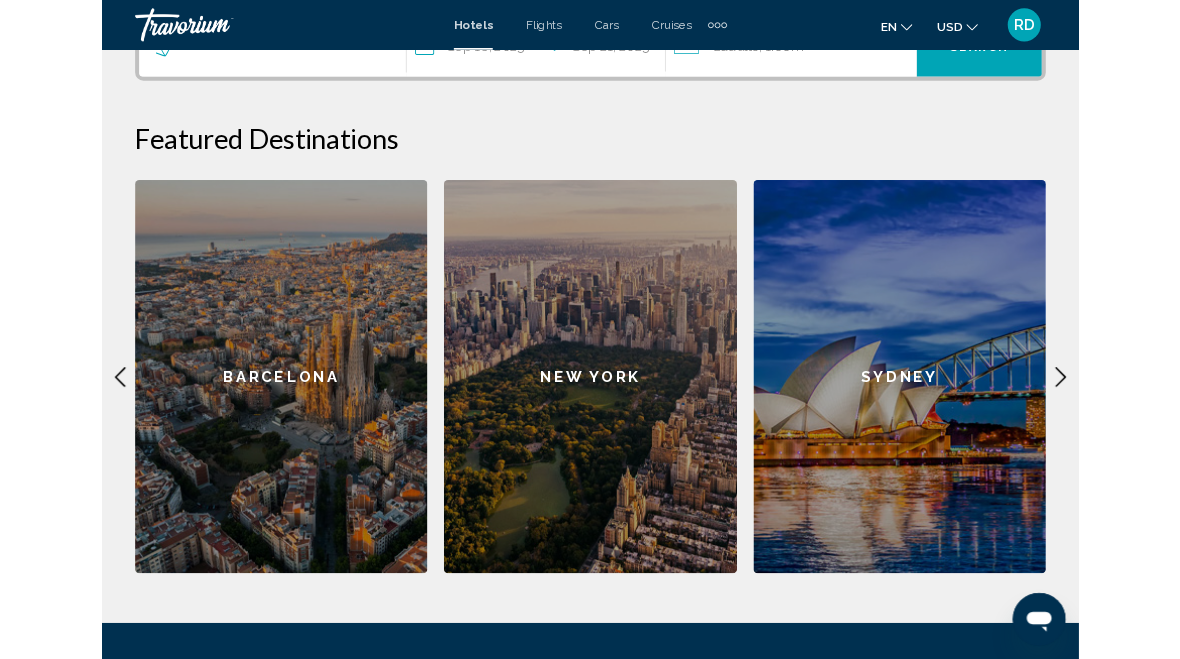 scroll, scrollTop: 0, scrollLeft: 0, axis: both 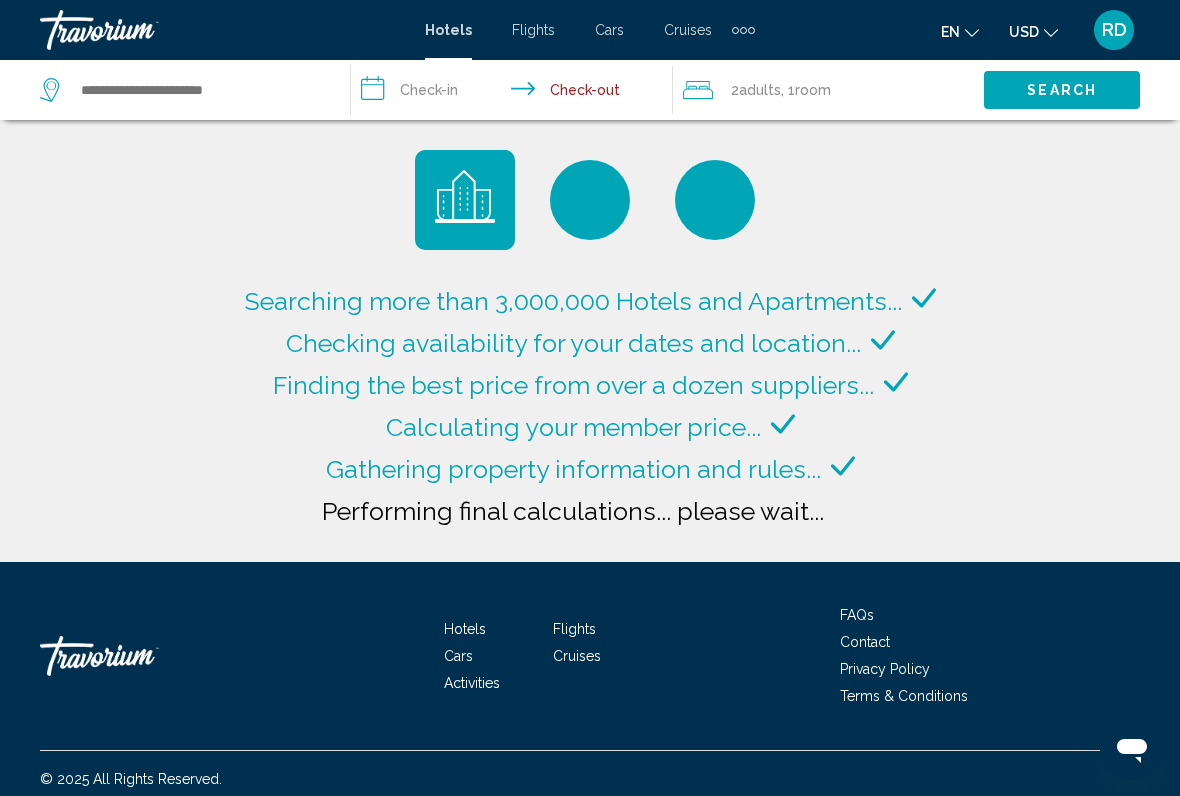 type on "**********" 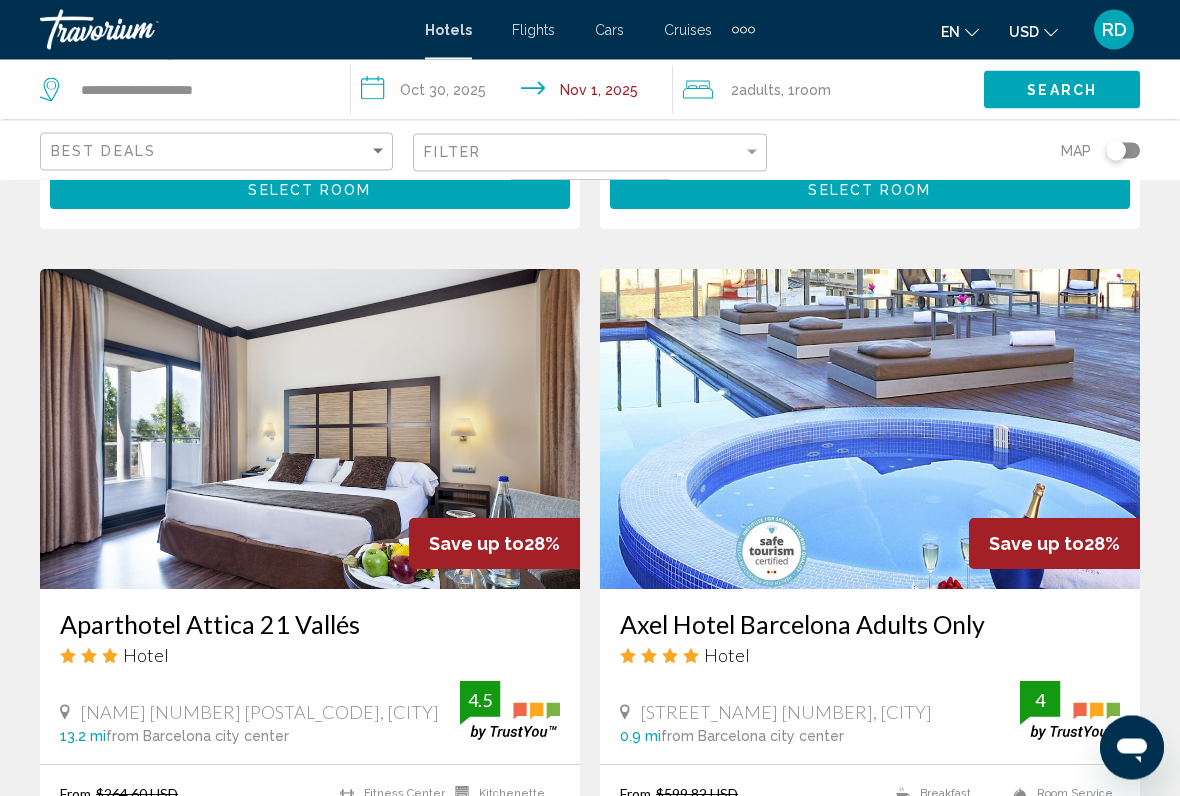 scroll, scrollTop: 1435, scrollLeft: 0, axis: vertical 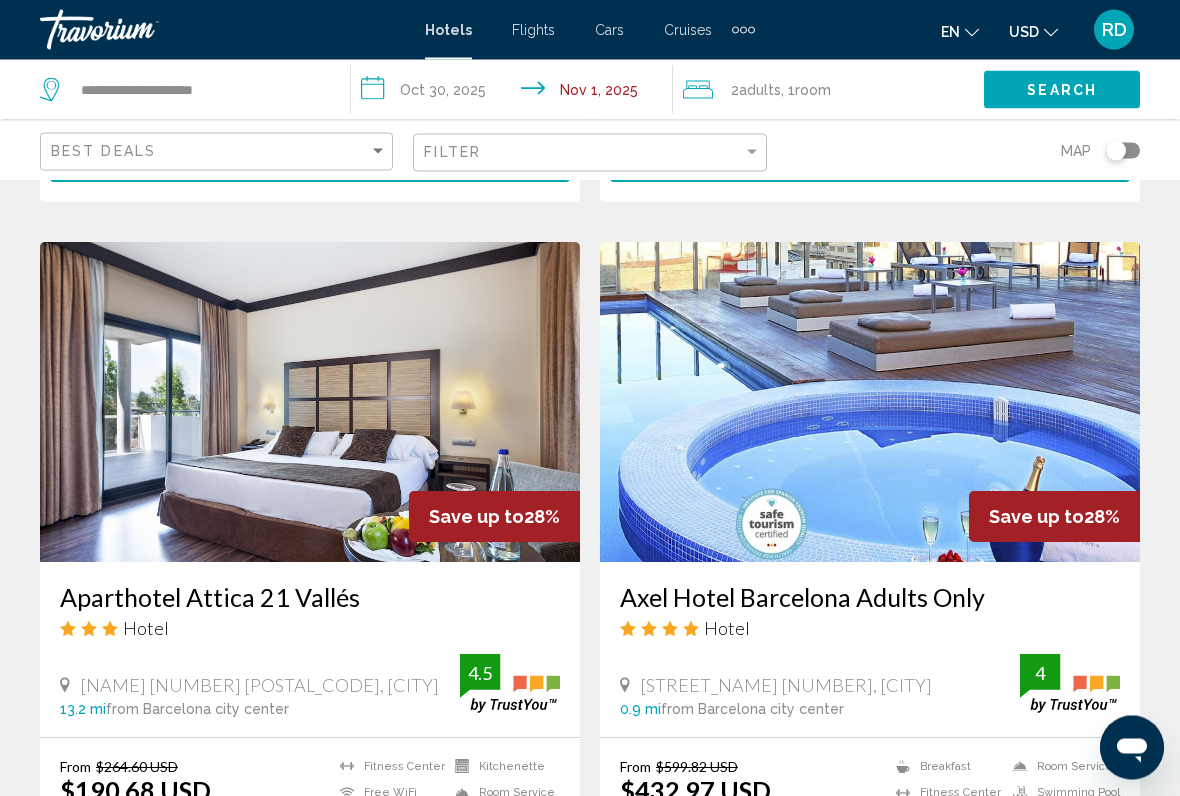 click at bounding box center [870, 403] 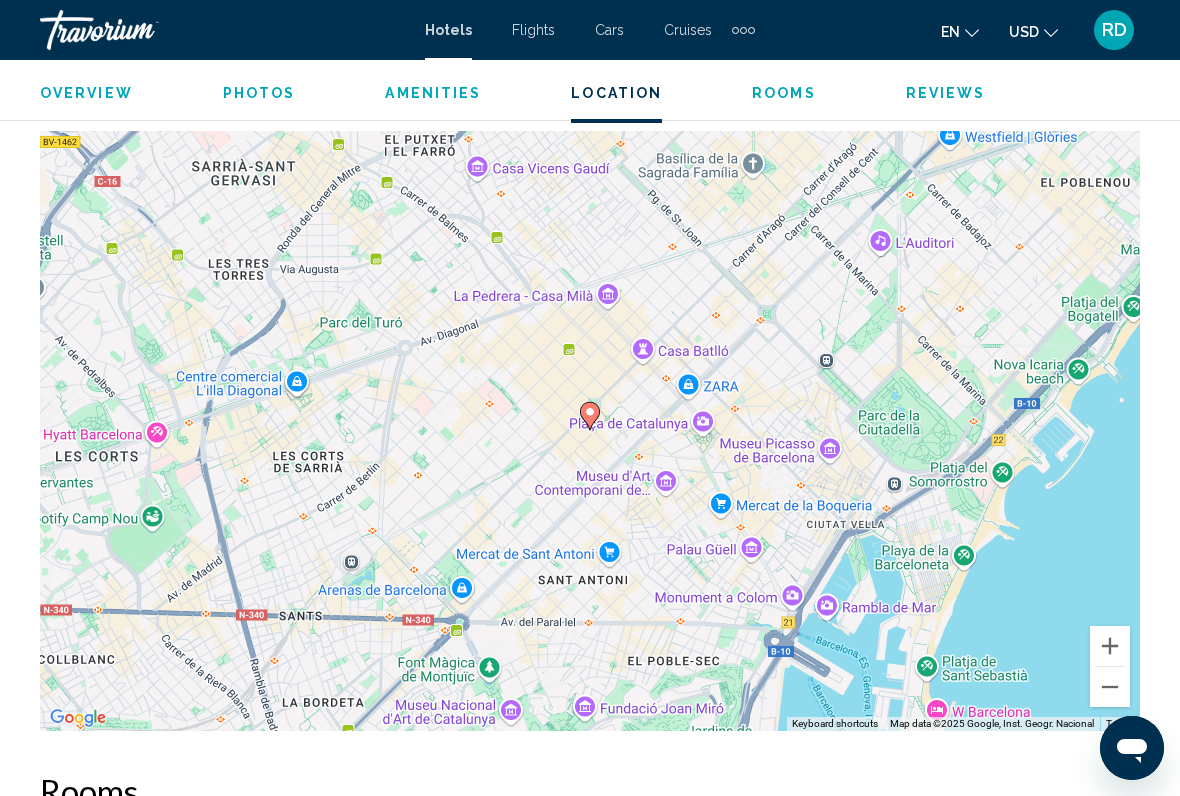 scroll, scrollTop: 2232, scrollLeft: 0, axis: vertical 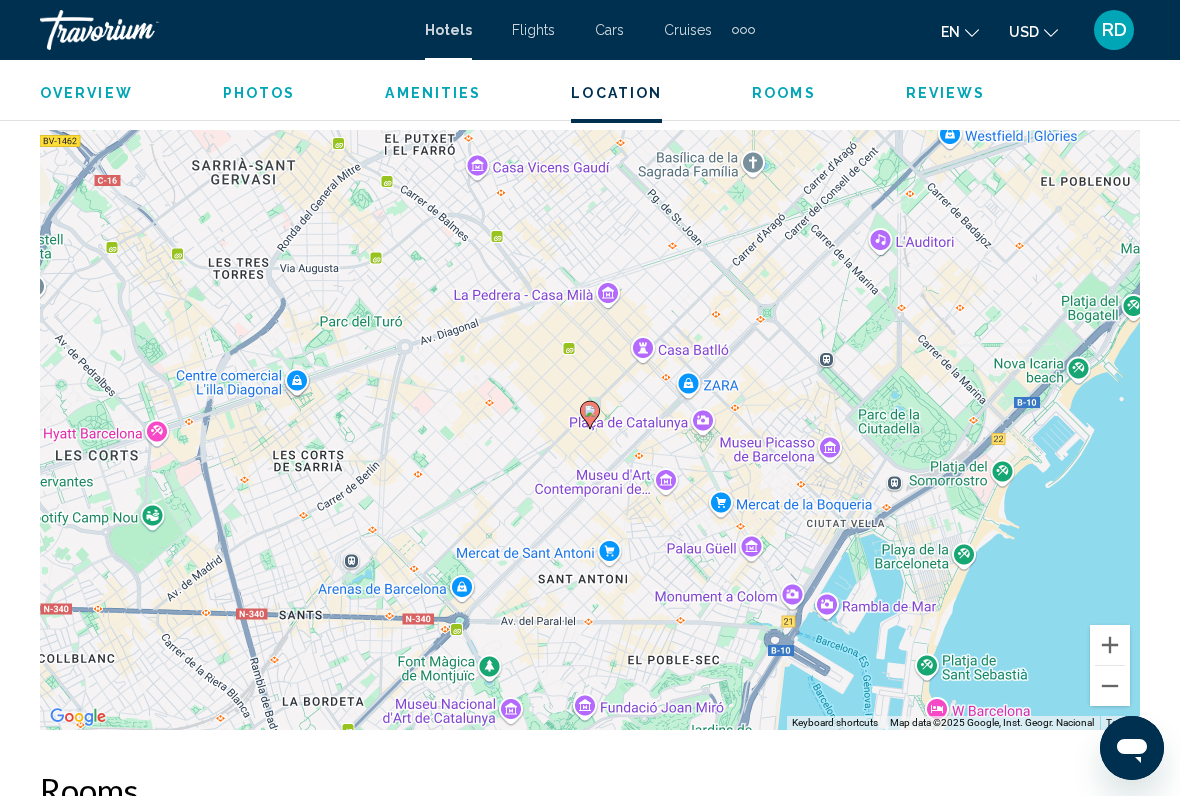 click on "To activate drag with keyboard, press Alt + Enter. Once in keyboard drag state, use the arrow keys to move the marker. To complete the drag, press the Enter key. To cancel, press Escape." at bounding box center (590, 430) 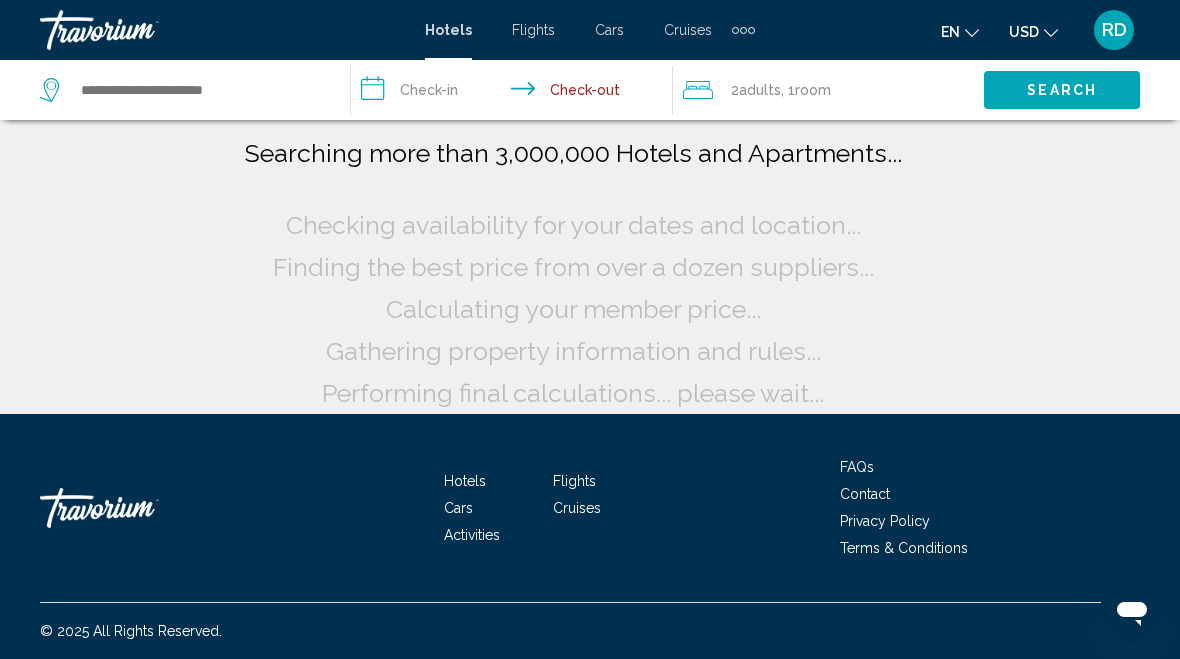 scroll, scrollTop: 148, scrollLeft: 0, axis: vertical 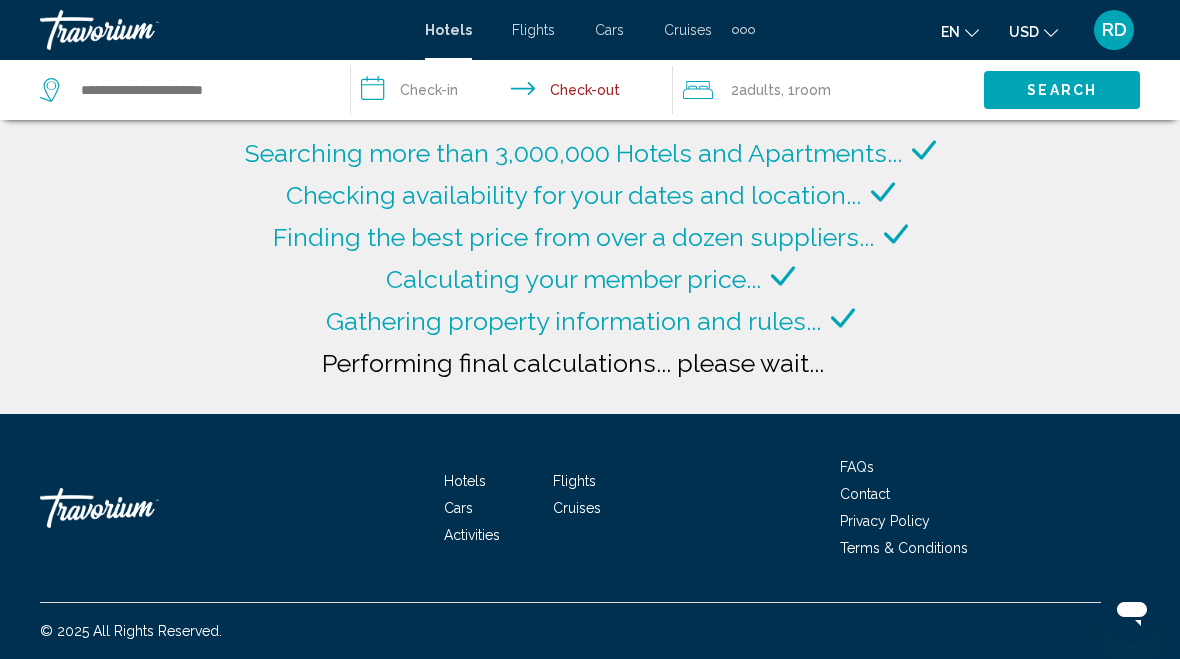 type on "**********" 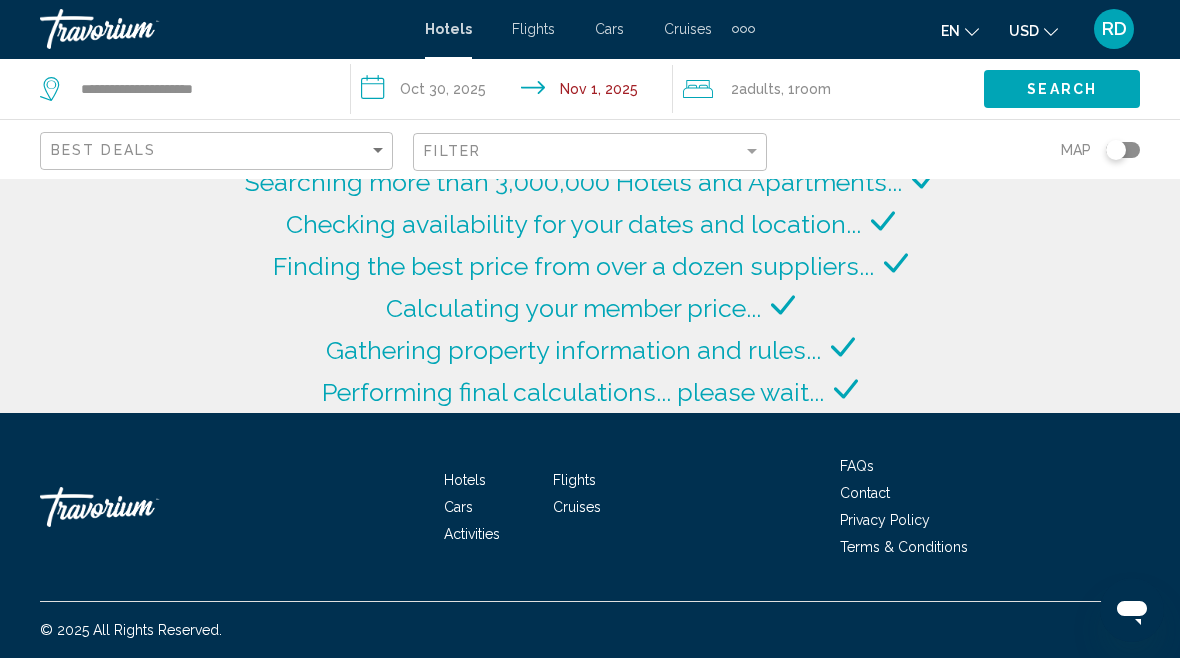 scroll, scrollTop: 118, scrollLeft: 0, axis: vertical 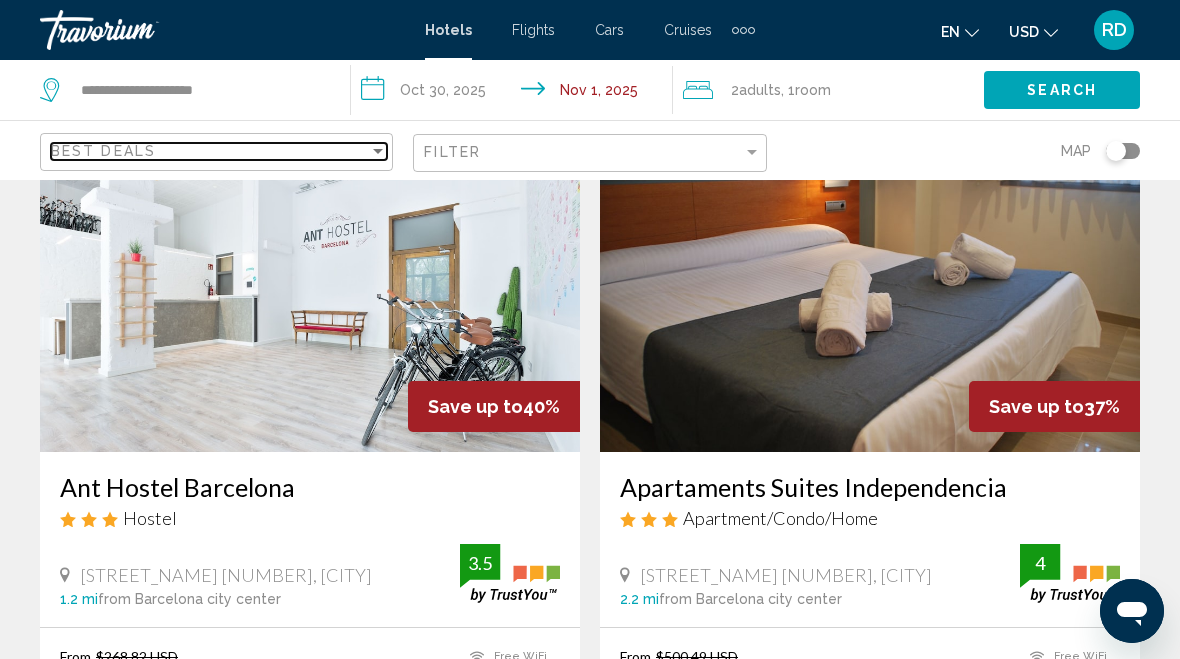 click on "Best Deals" at bounding box center [210, 151] 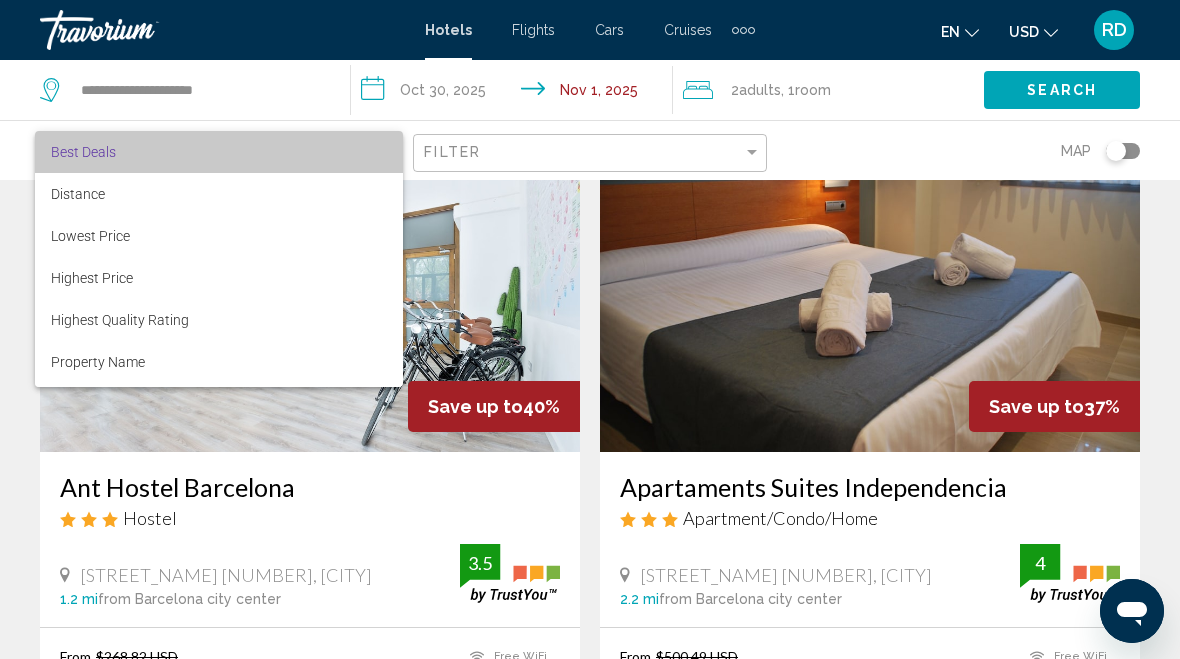 click on "Best Deals" at bounding box center [219, 152] 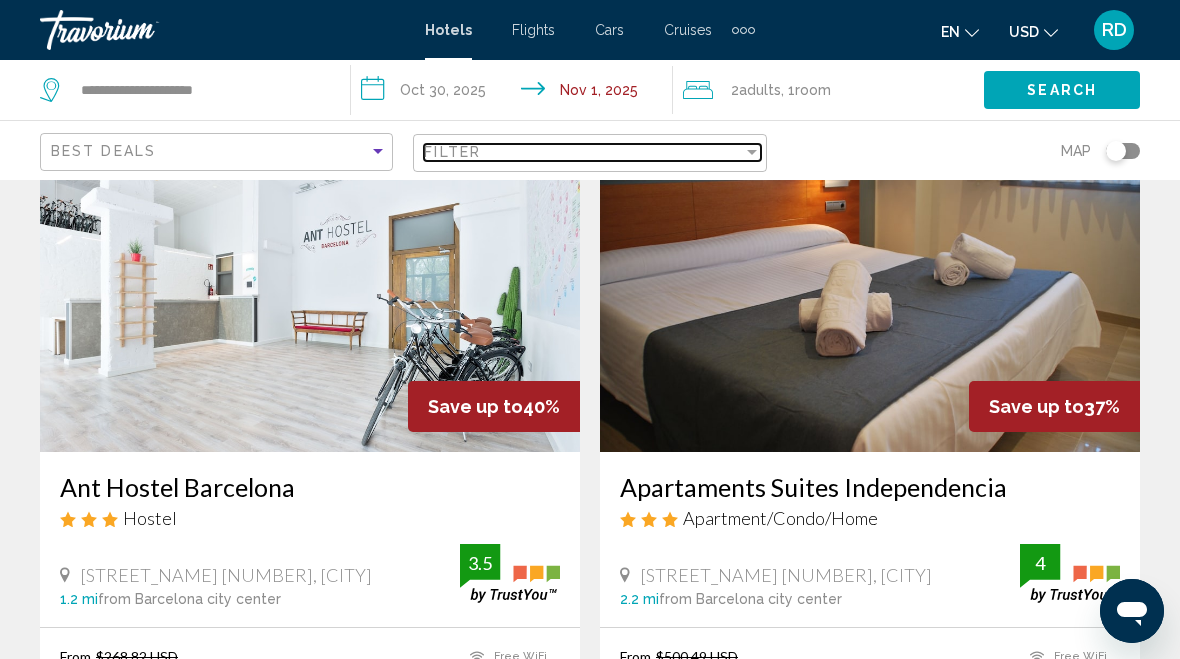 click on "Filter" at bounding box center (583, 152) 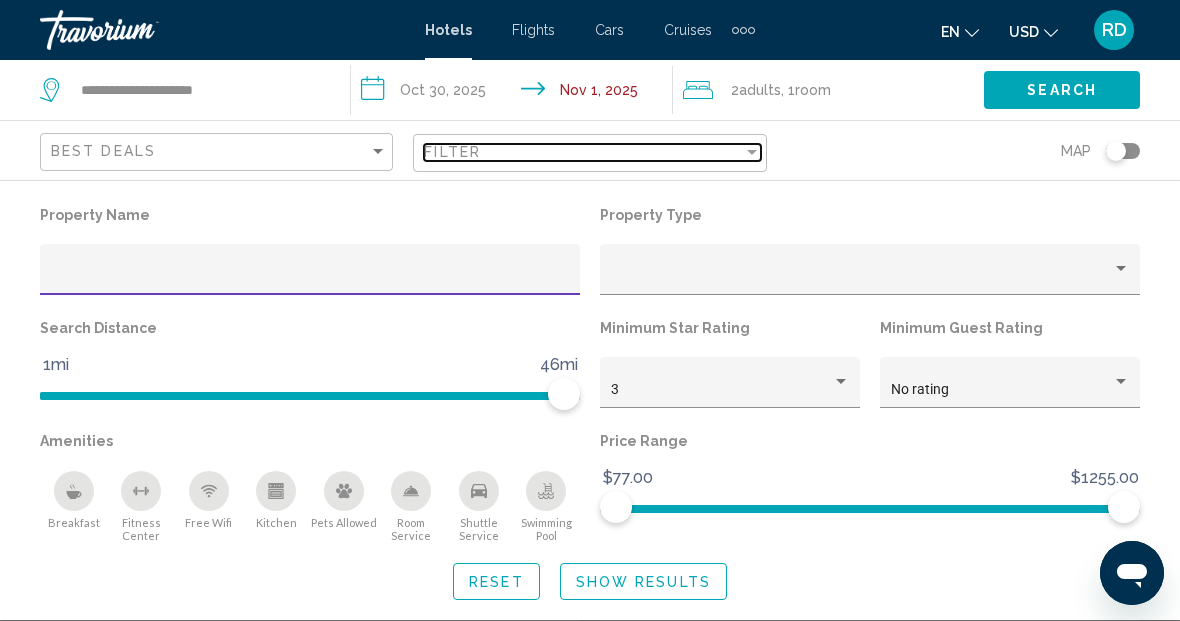 click at bounding box center (752, 152) 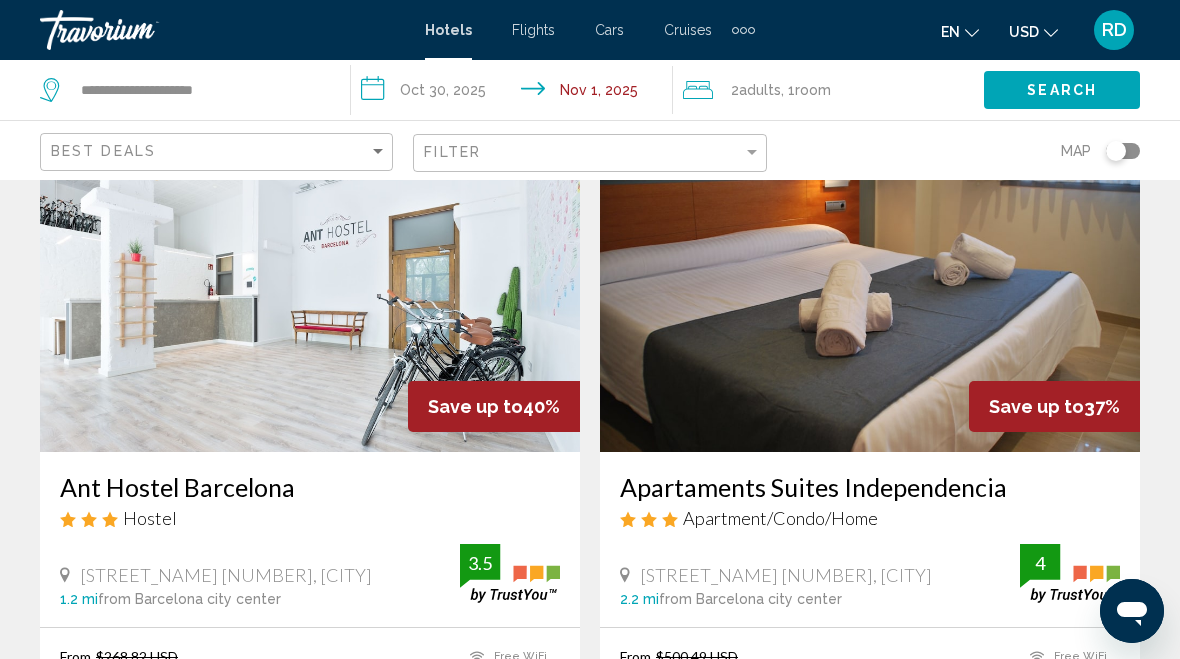 click 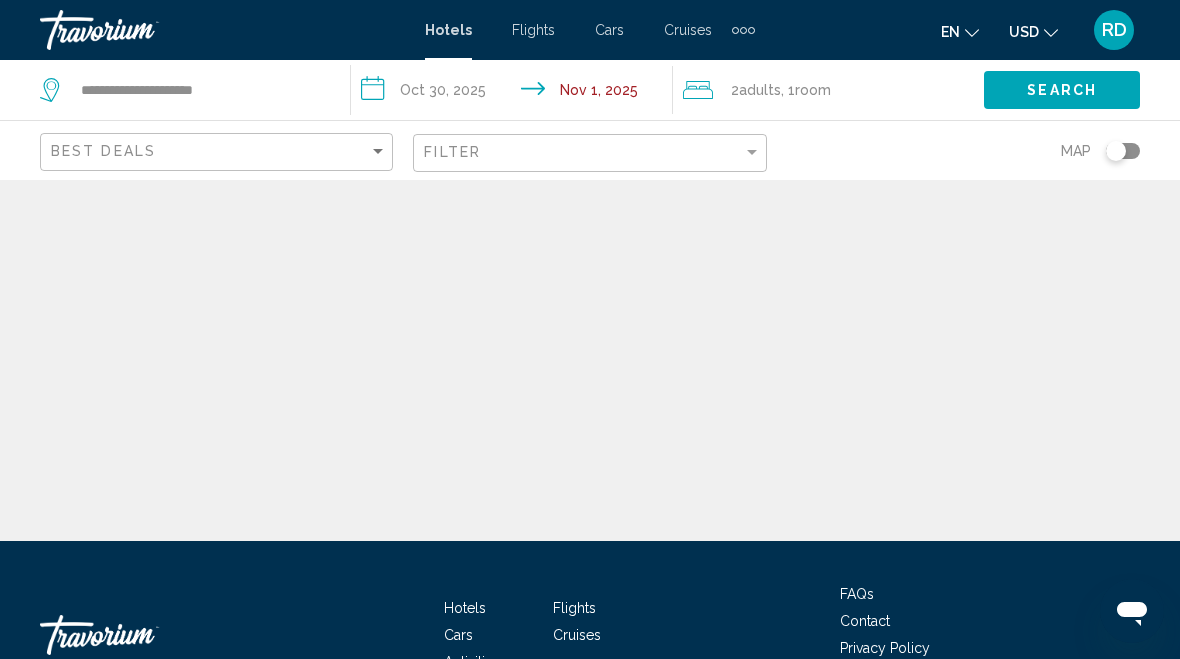 click 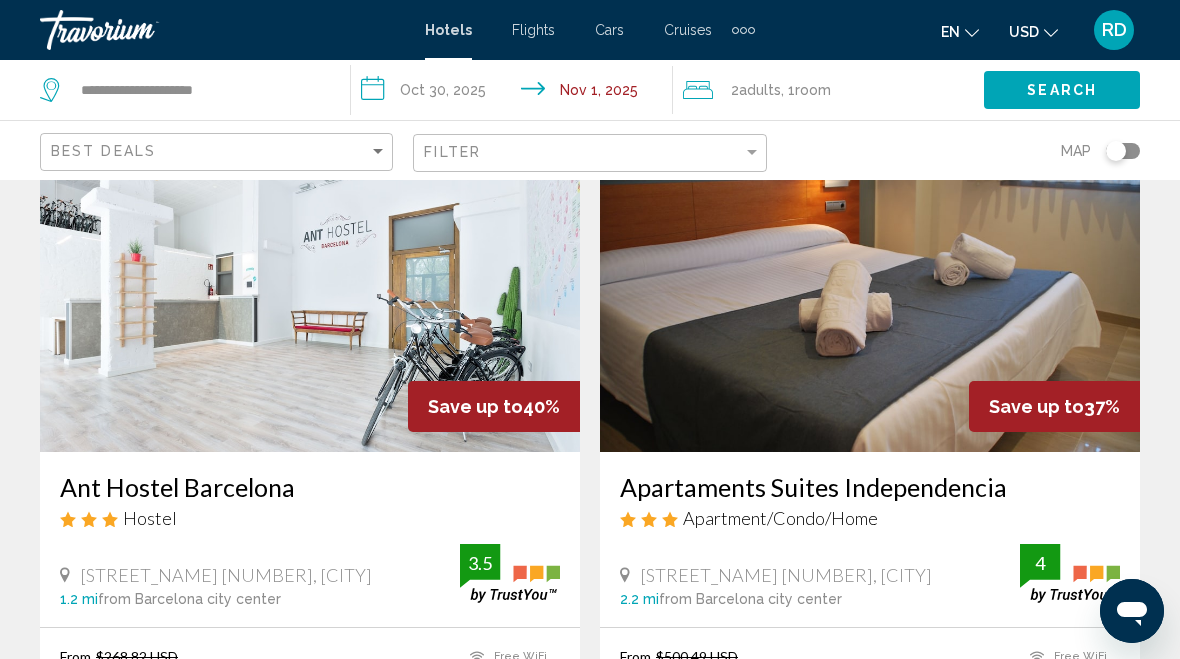 click 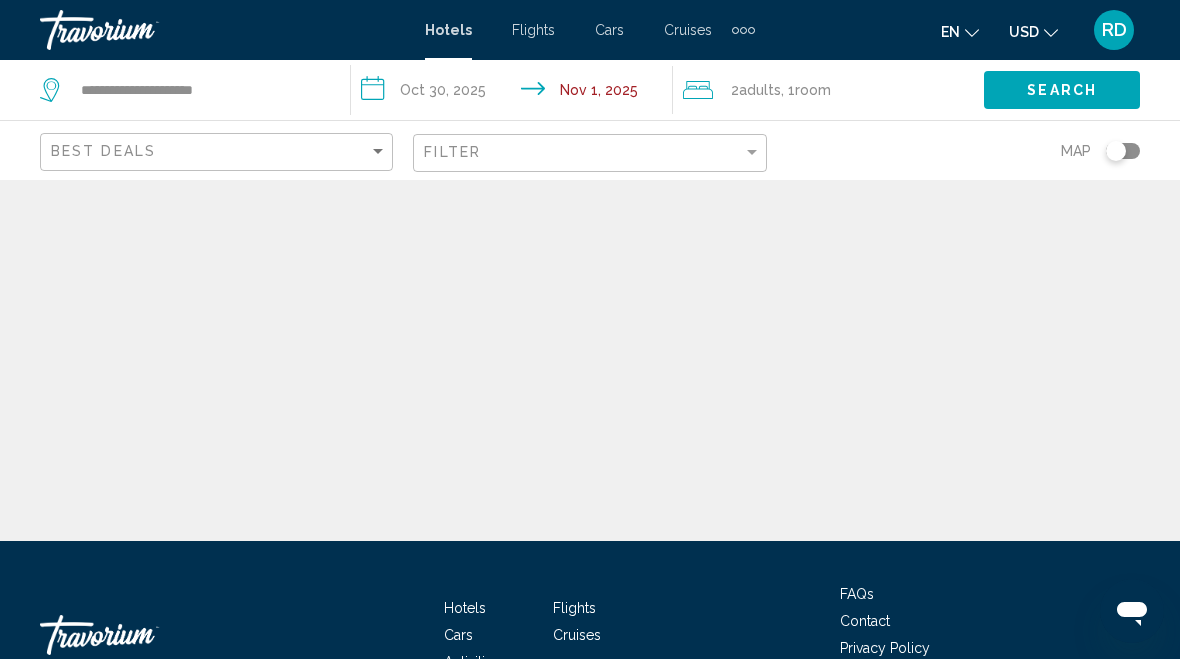 click 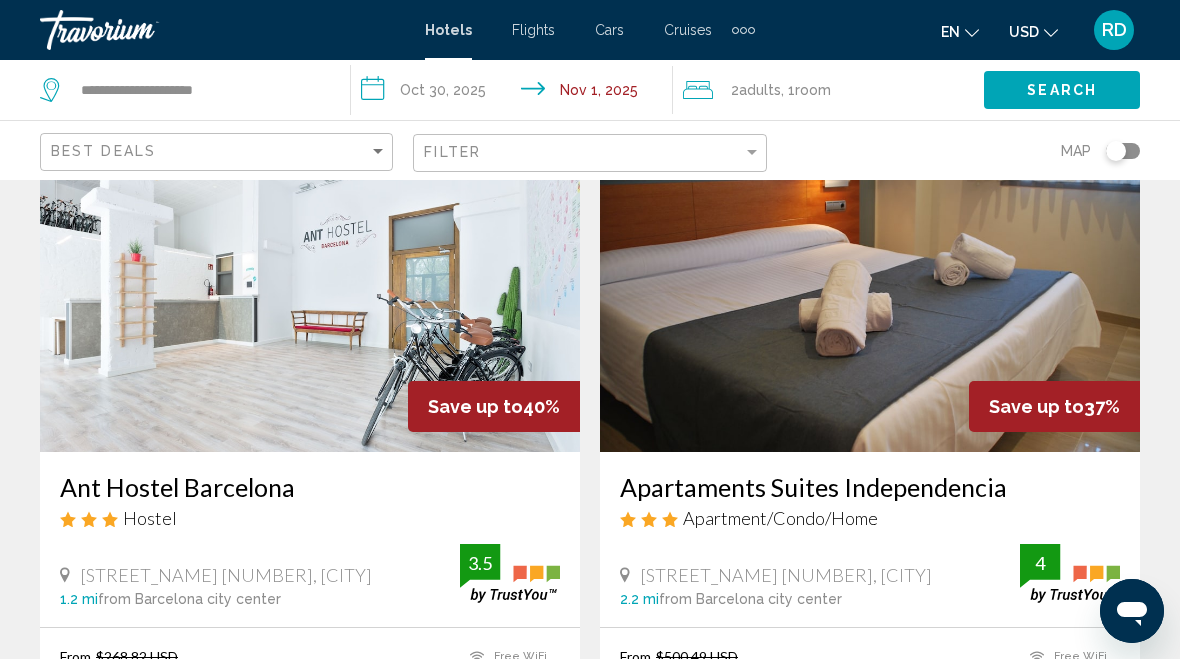 click on "**********" at bounding box center [515, 93] 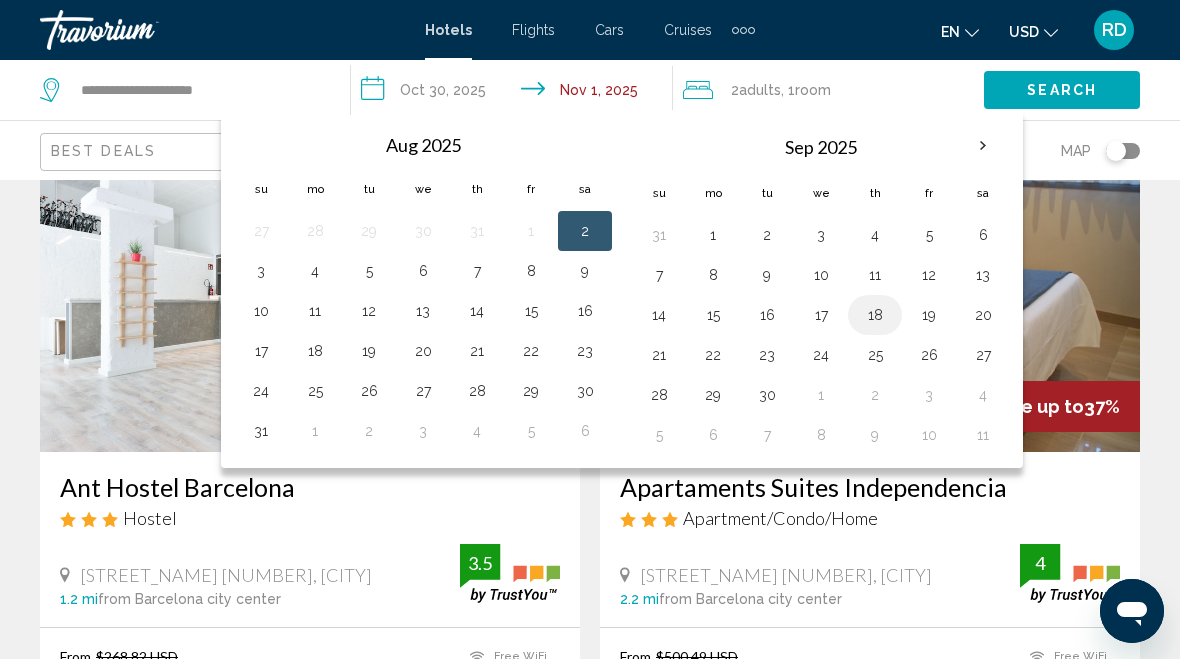 click on "18" at bounding box center [875, 315] 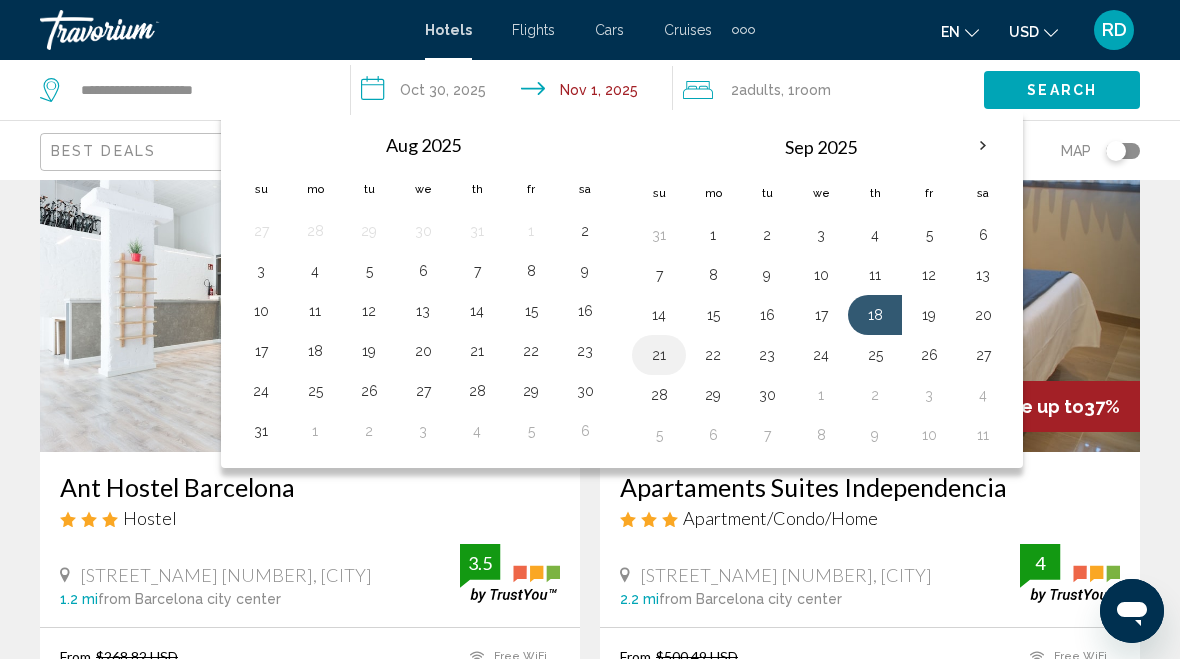 click on "21" at bounding box center [659, 355] 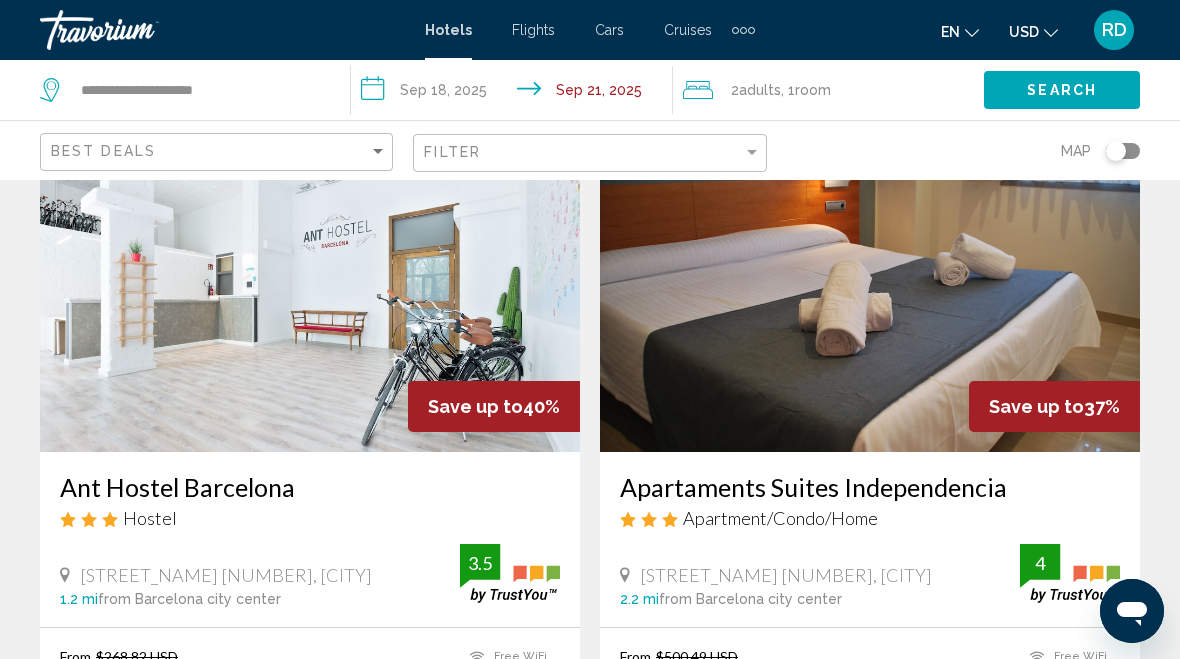 click on "Search" 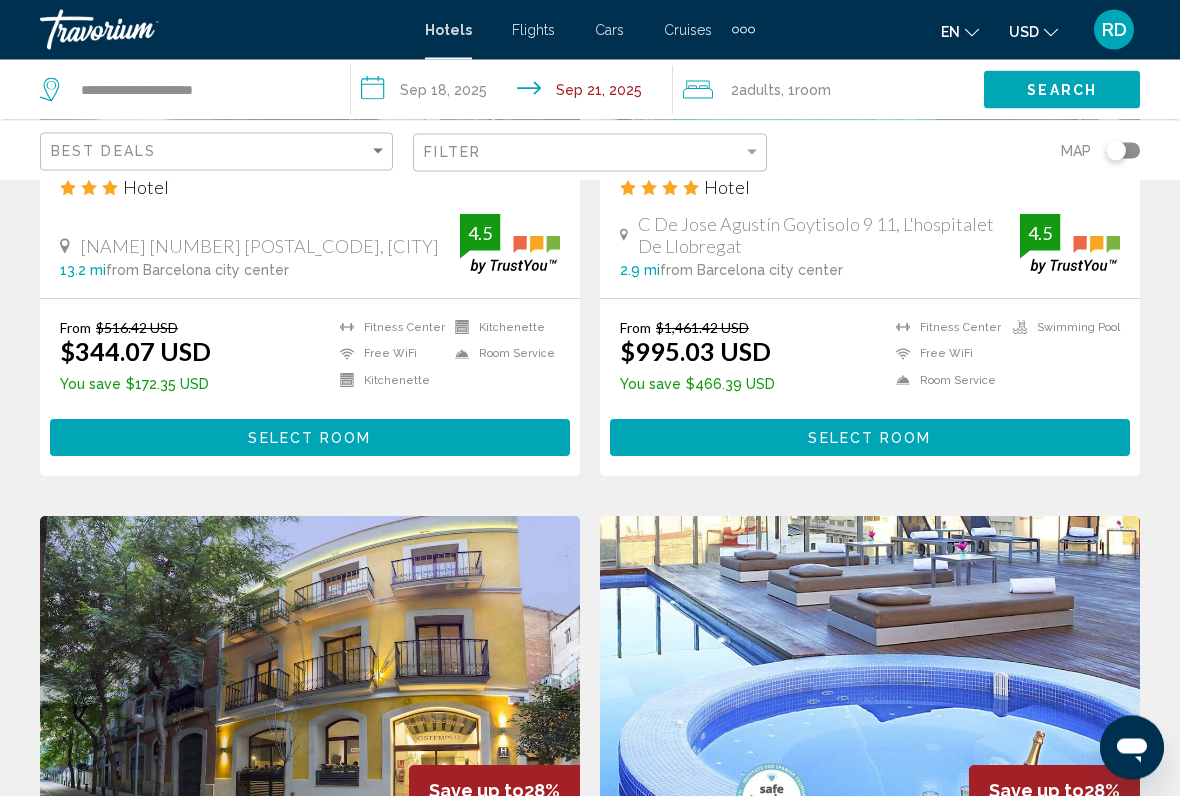 scroll, scrollTop: 1163, scrollLeft: 0, axis: vertical 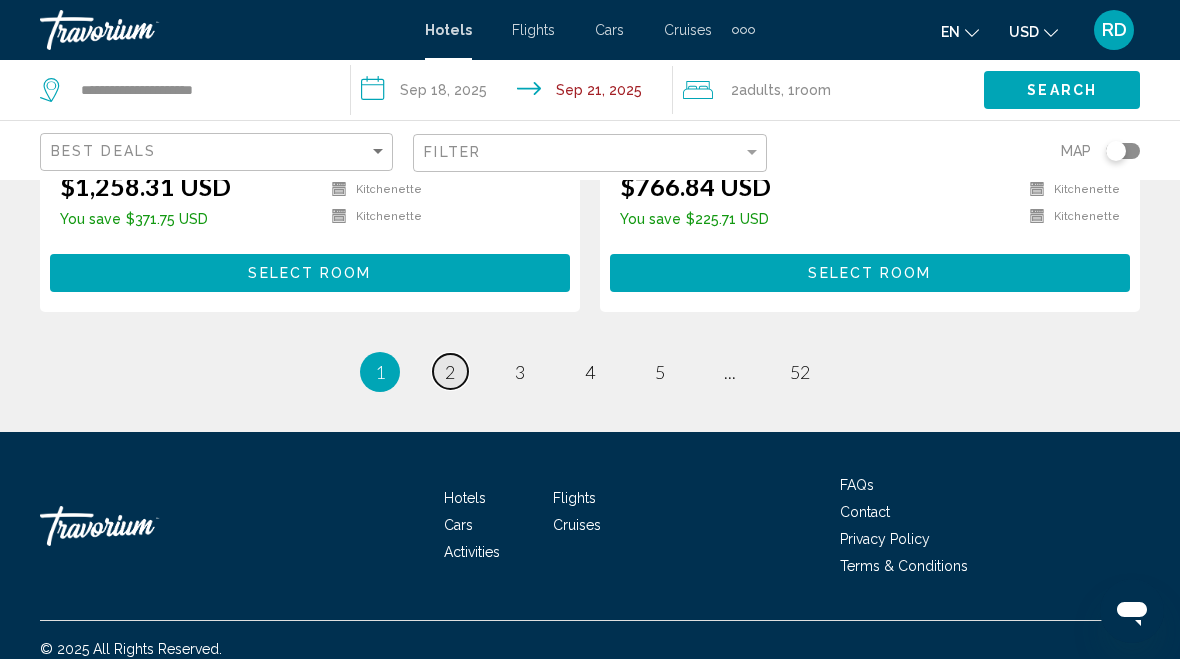 click on "page  2" at bounding box center [450, 371] 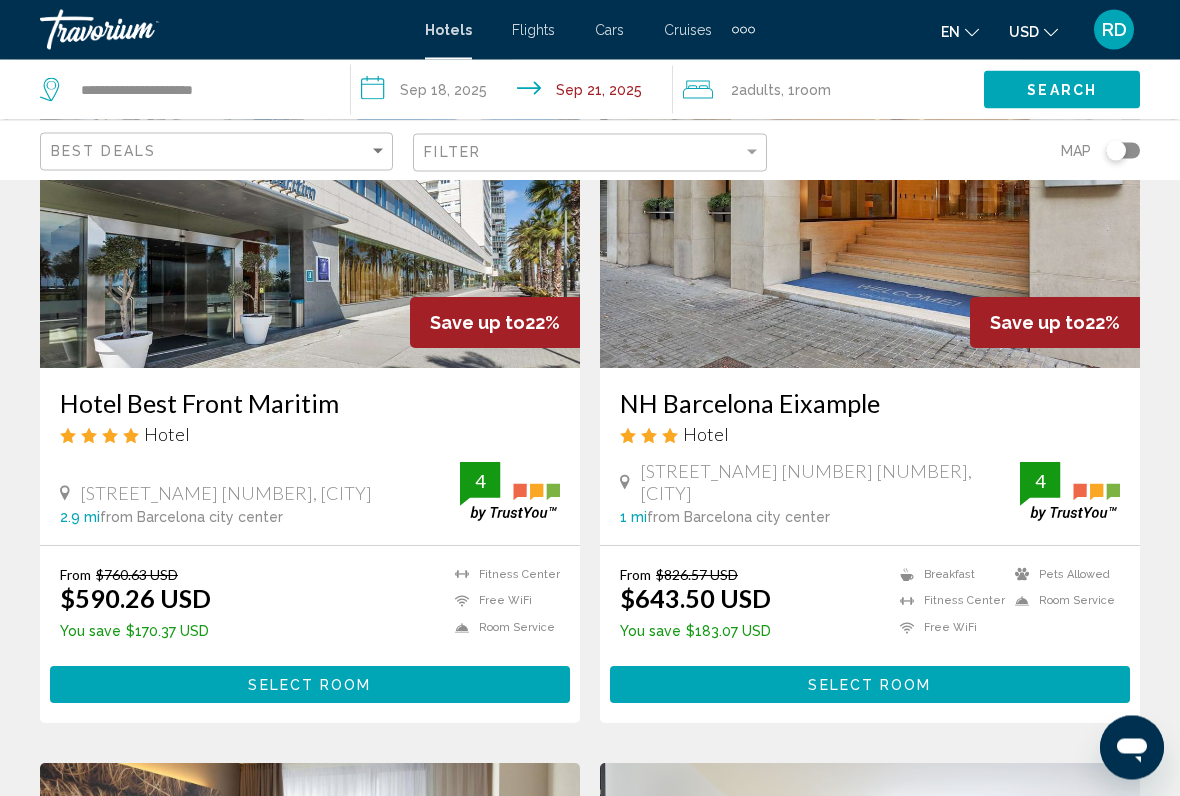 scroll, scrollTop: 202, scrollLeft: 0, axis: vertical 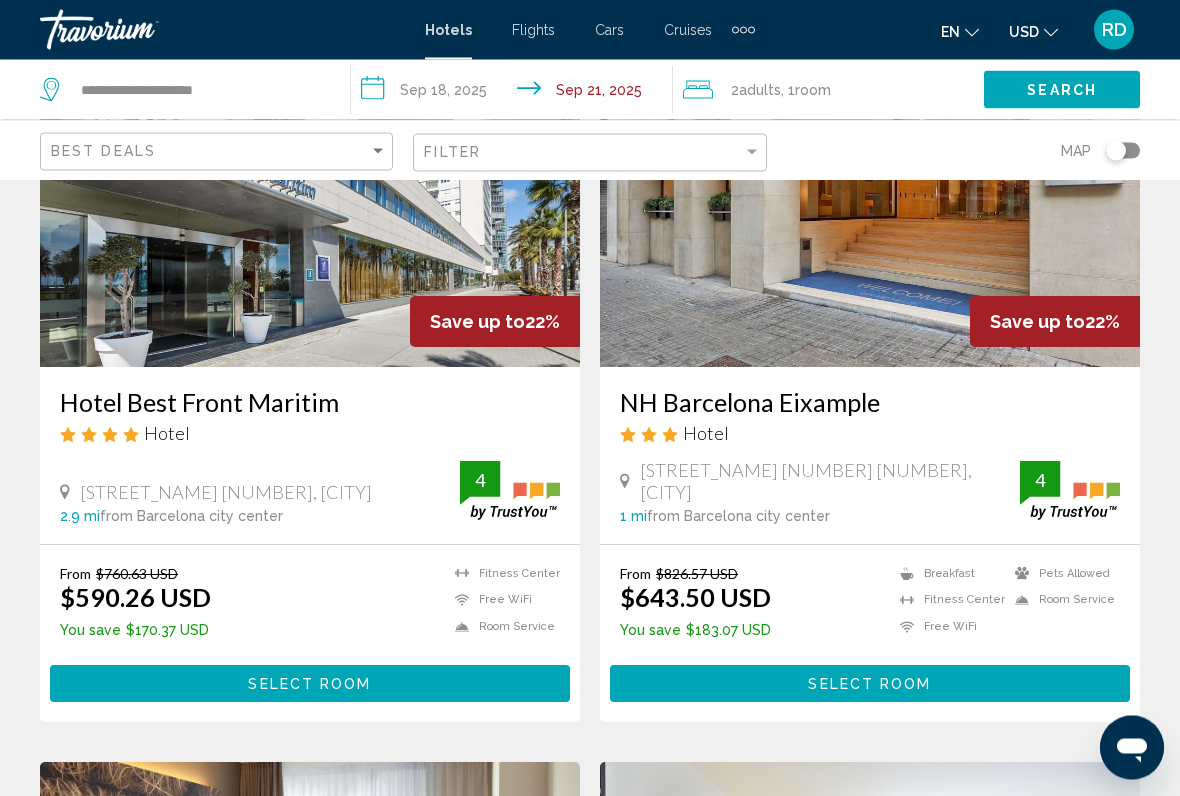 click on "Save up to  22%" at bounding box center (1055, 322) 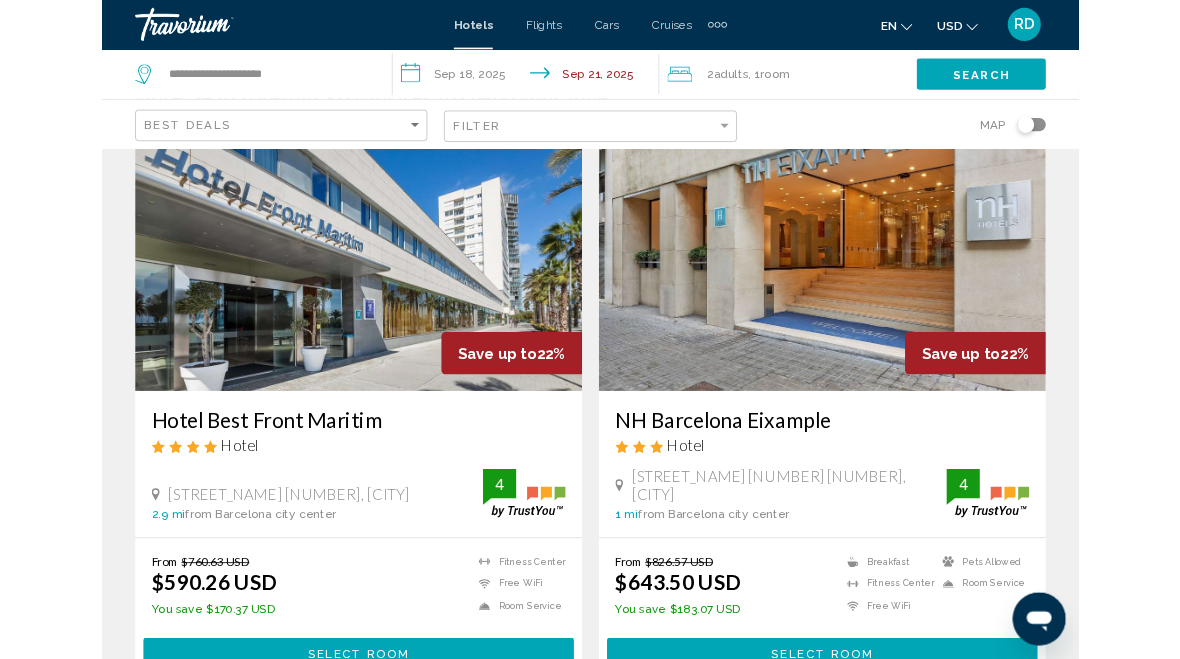 scroll, scrollTop: 0, scrollLeft: 0, axis: both 